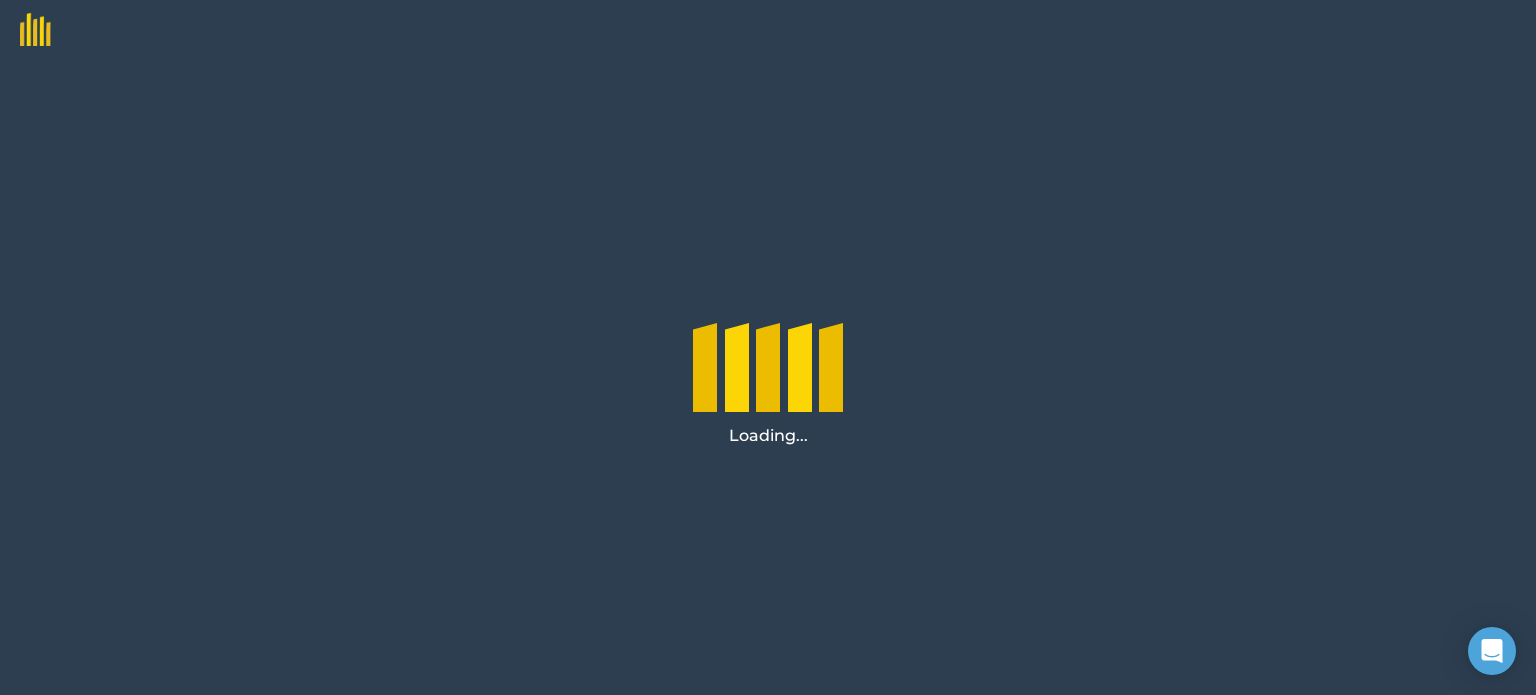 scroll, scrollTop: 0, scrollLeft: 0, axis: both 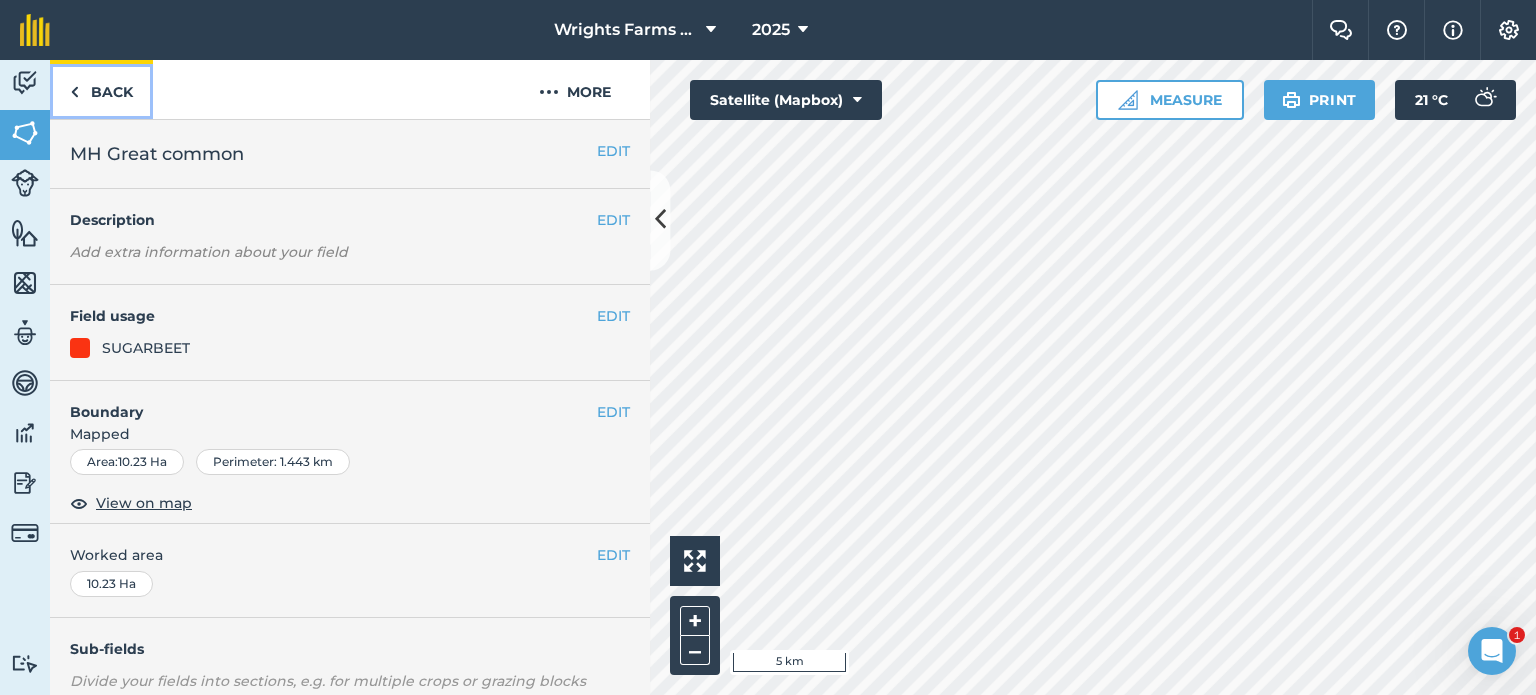click on "Back" at bounding box center [101, 89] 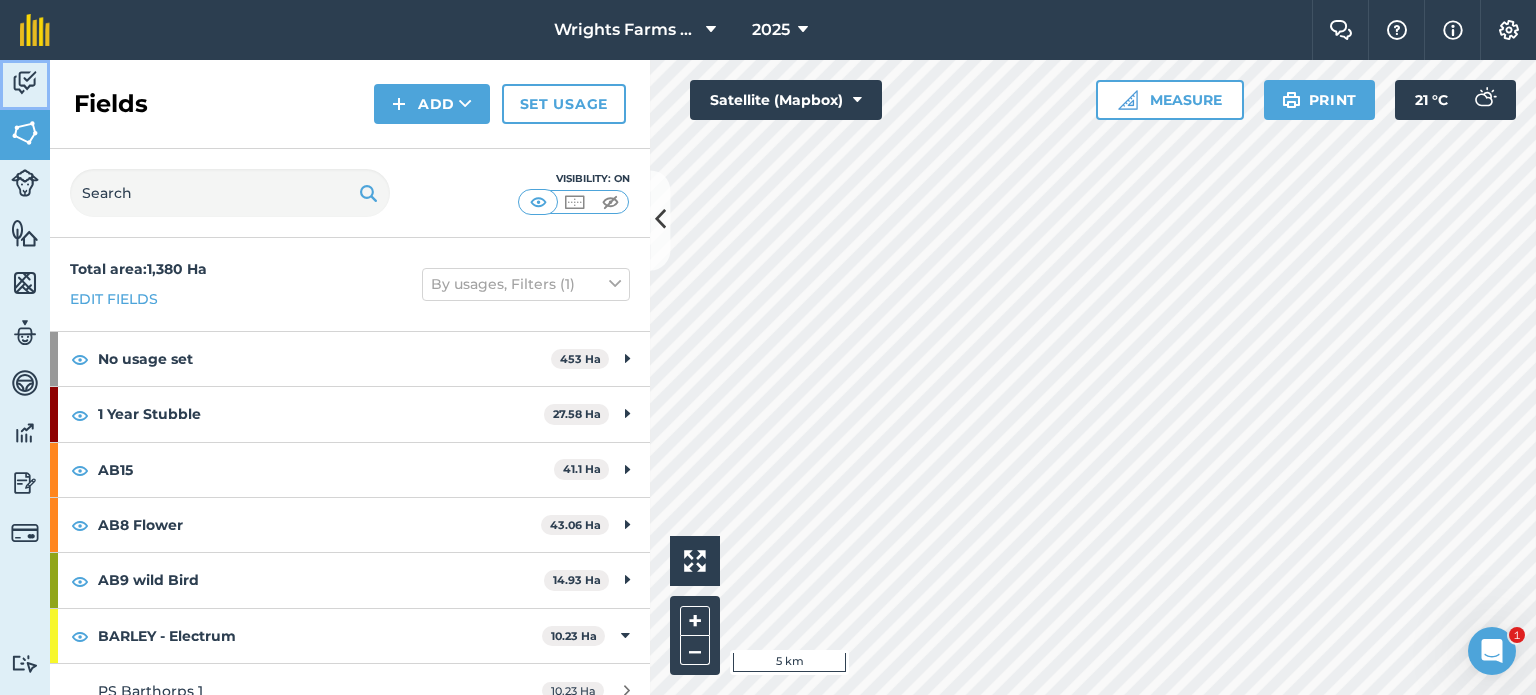 click at bounding box center [25, 83] 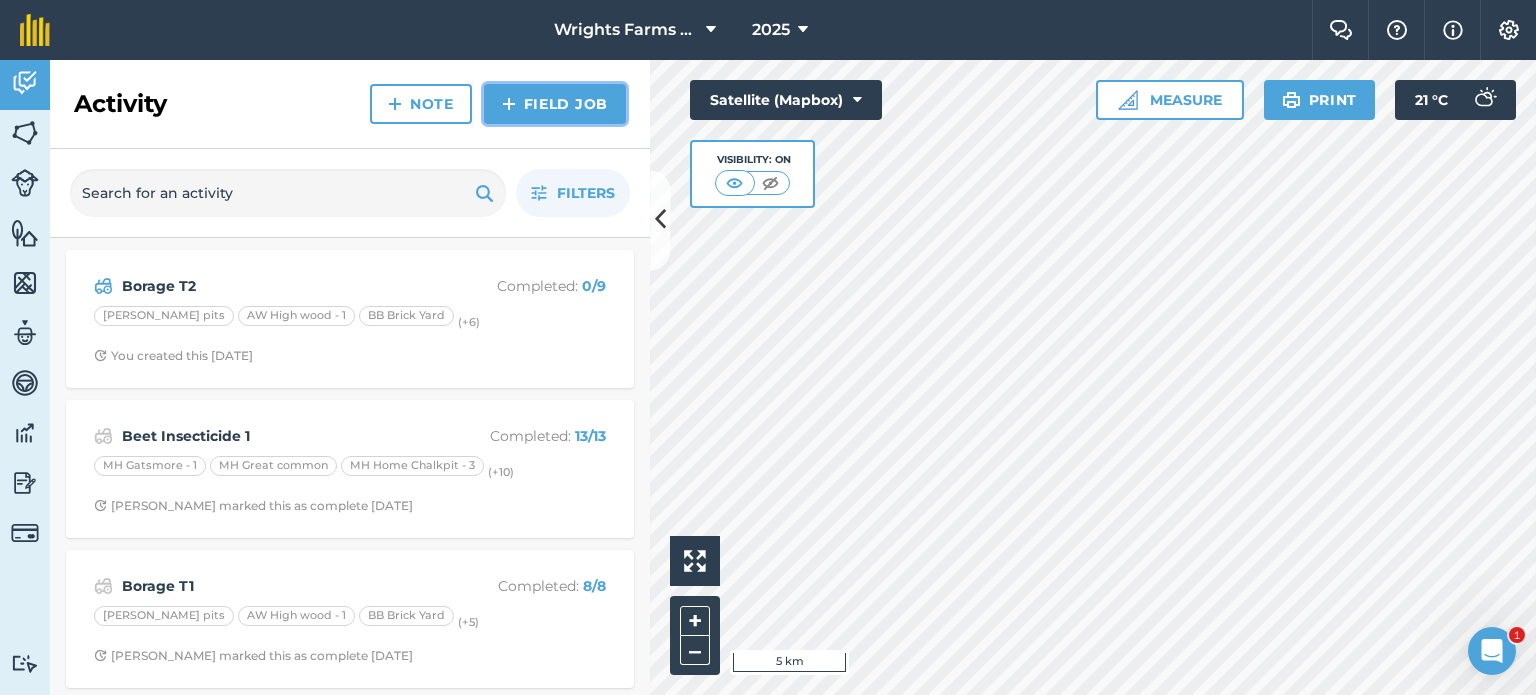 click on "Field Job" at bounding box center [555, 104] 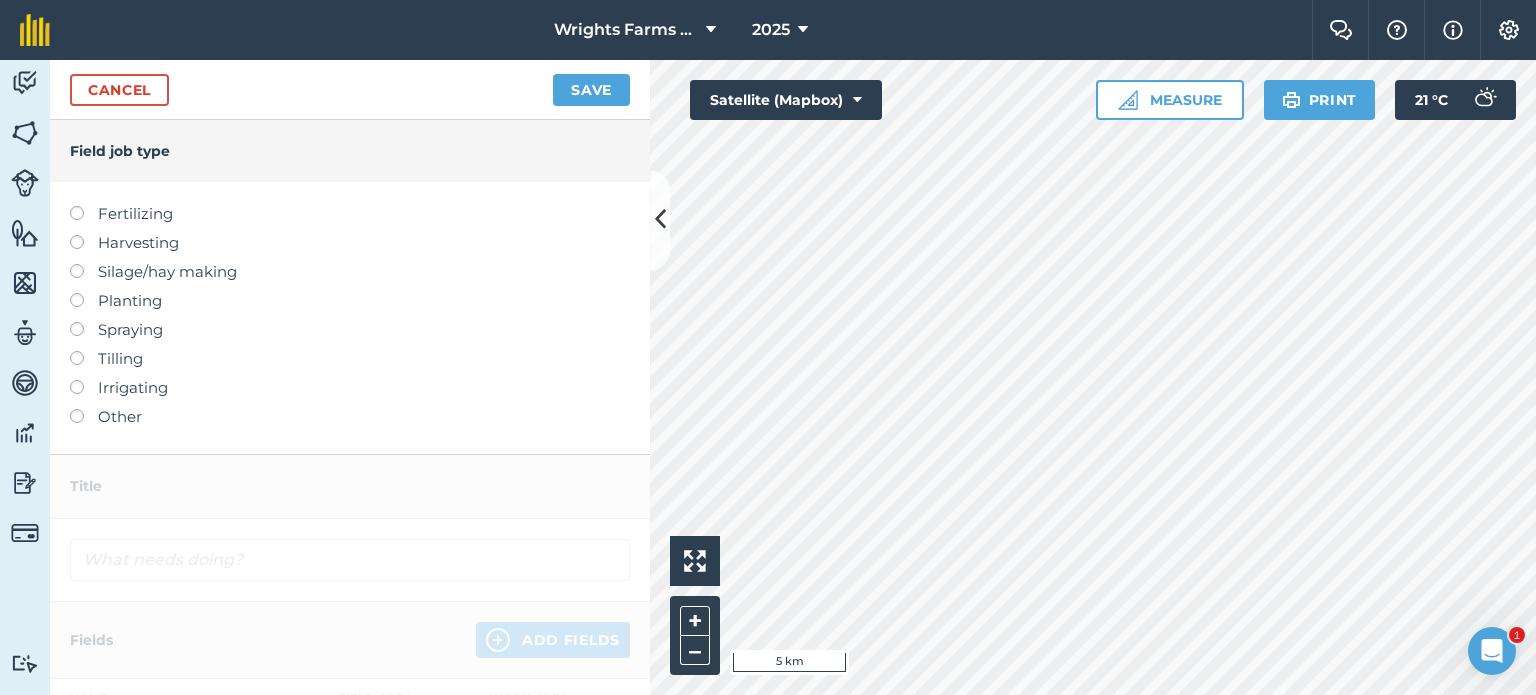 click at bounding box center [84, 322] 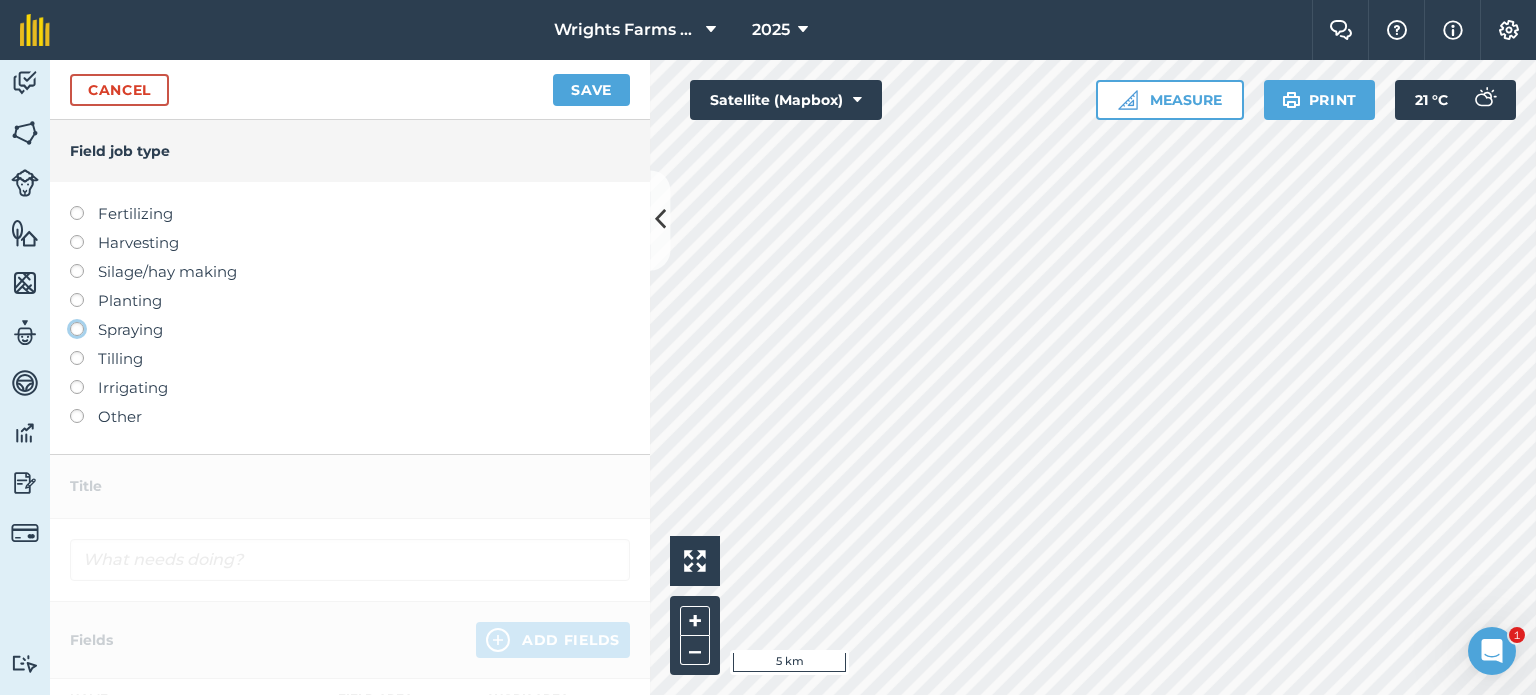 click on "Spraying" at bounding box center (-9943, 328) 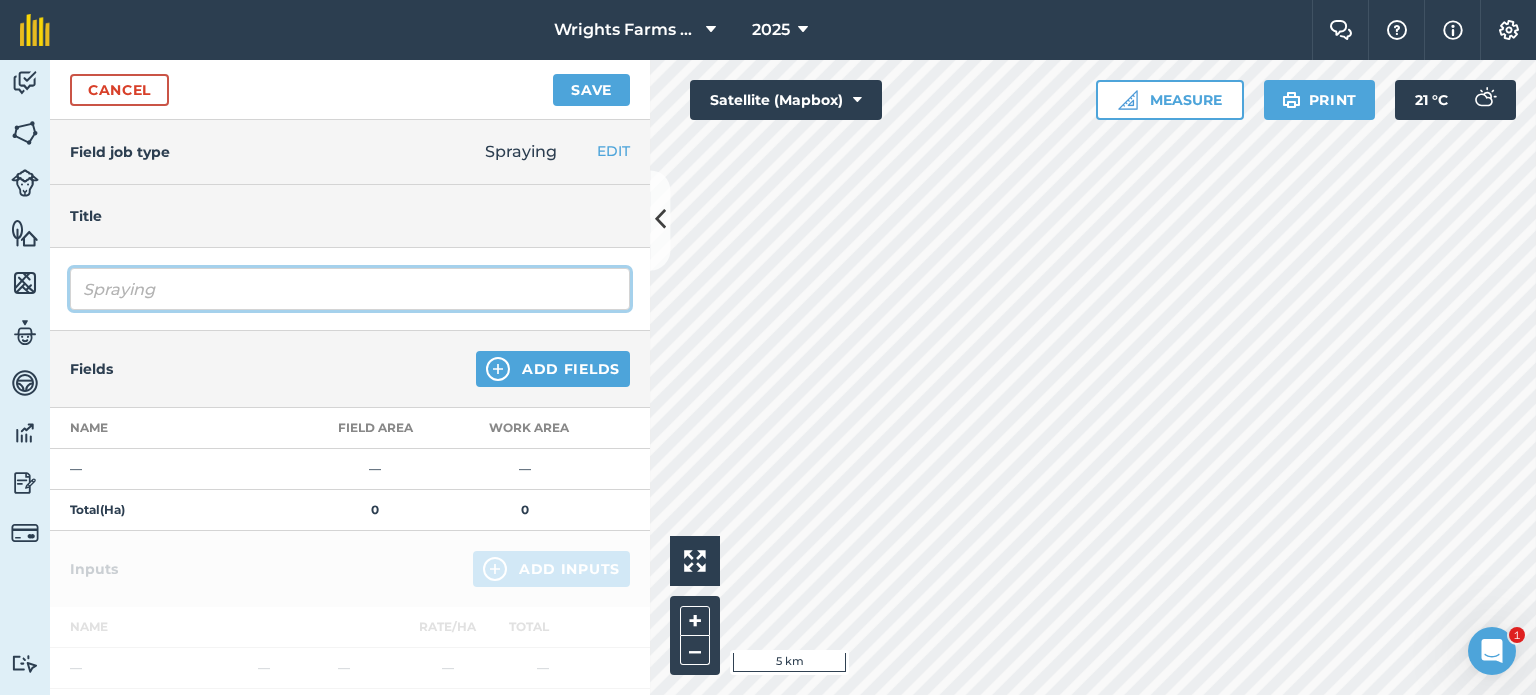 drag, startPoint x: 200, startPoint y: 275, endPoint x: 0, endPoint y: 290, distance: 200.5617 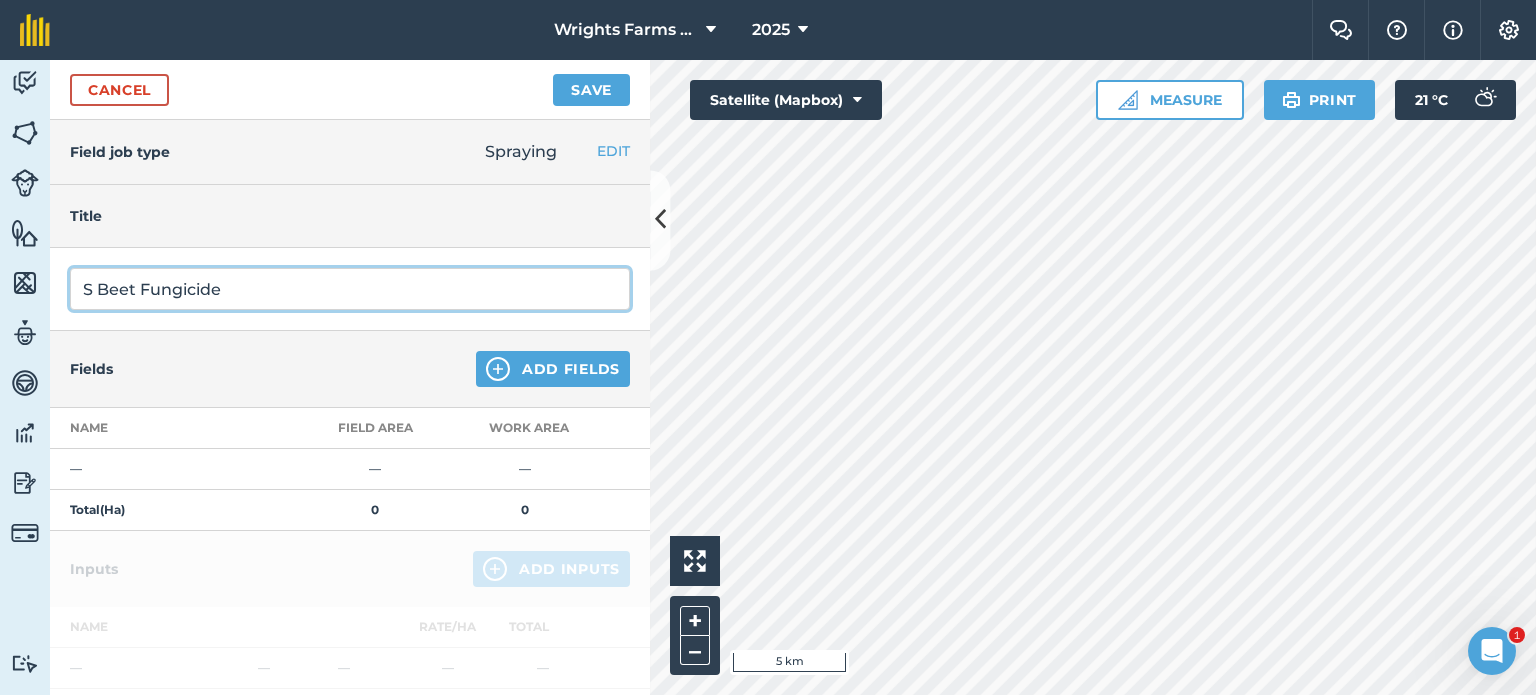 scroll, scrollTop: 60, scrollLeft: 0, axis: vertical 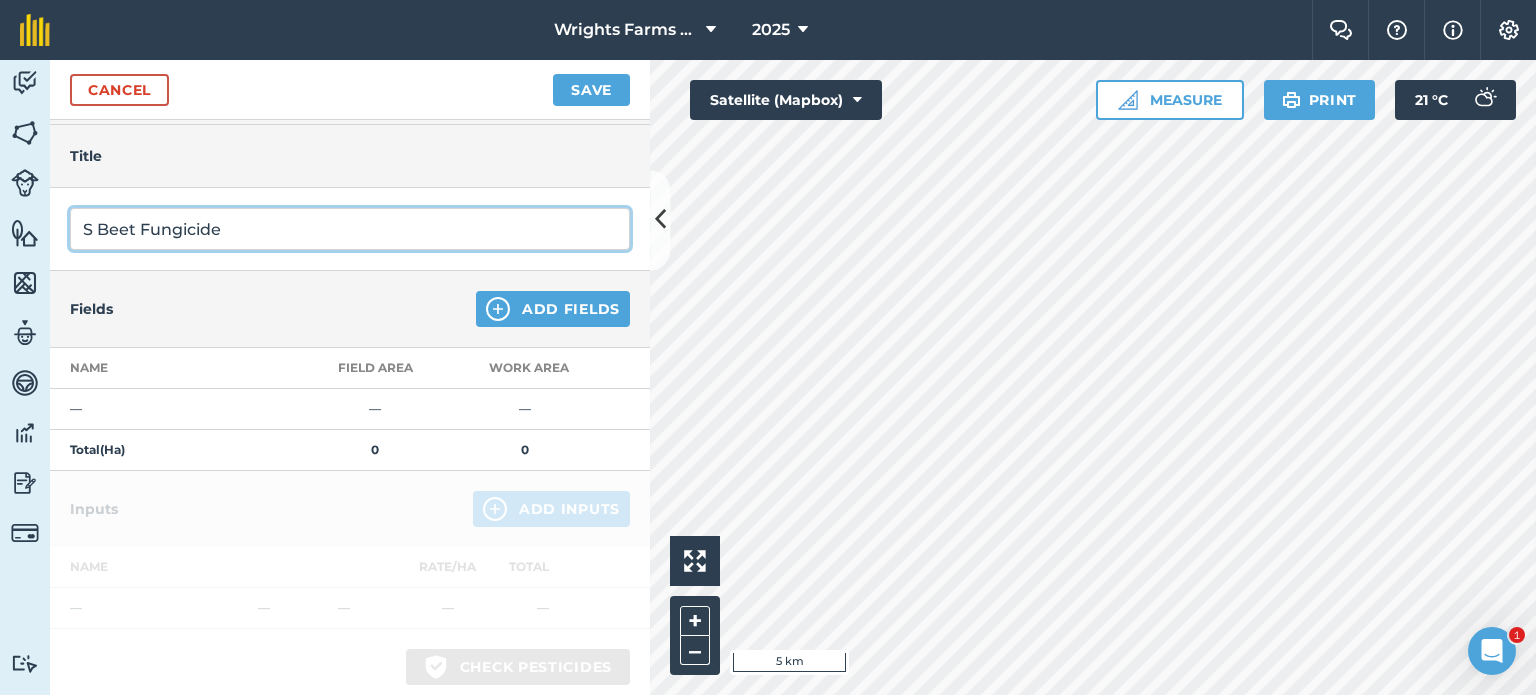 type on "S Beet Fungicide" 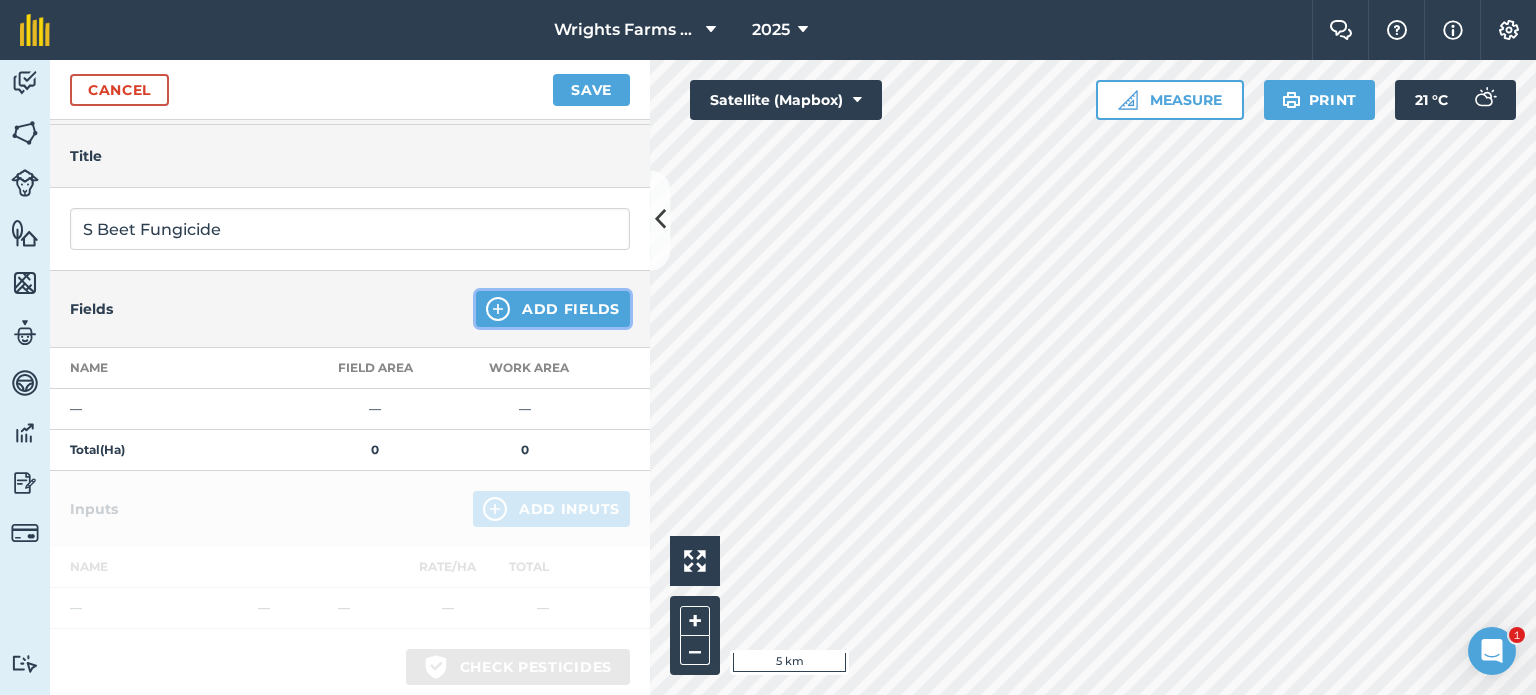 click at bounding box center (498, 309) 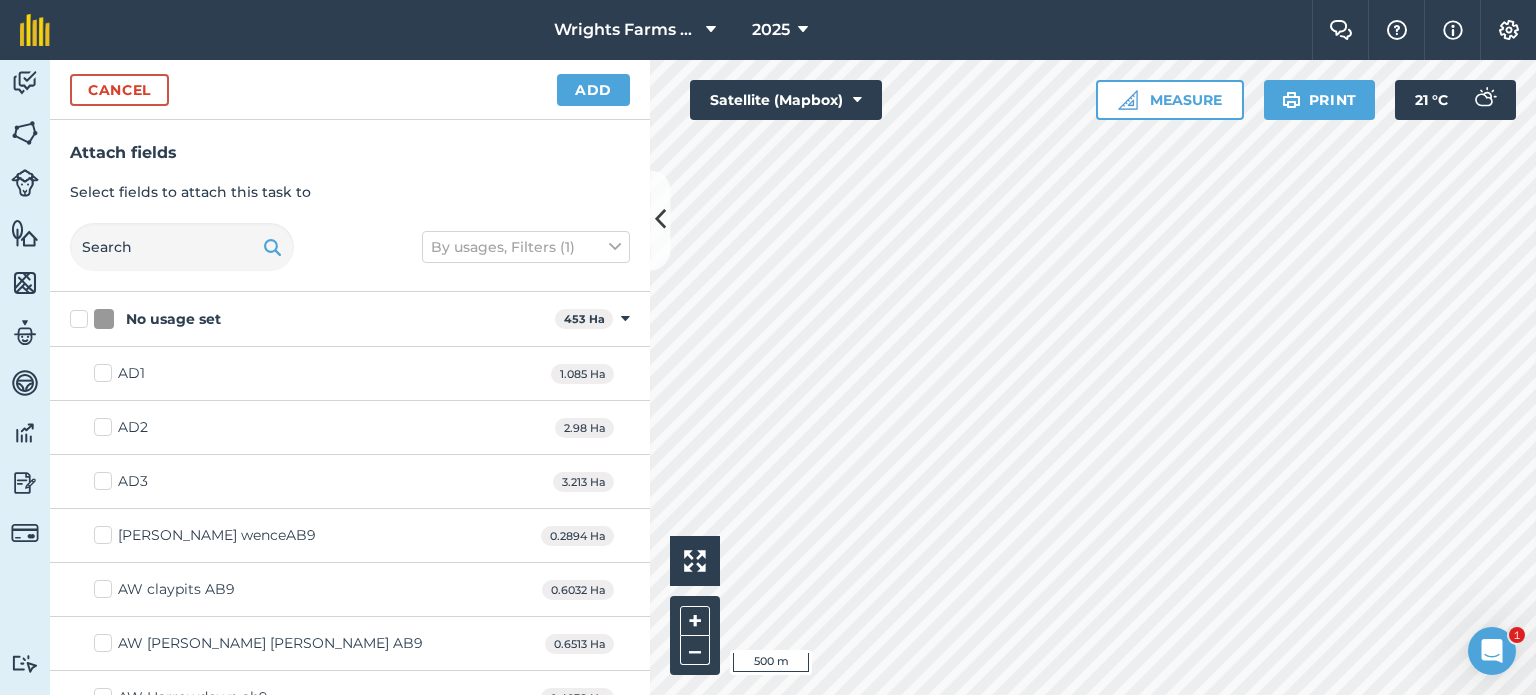 checkbox on "true" 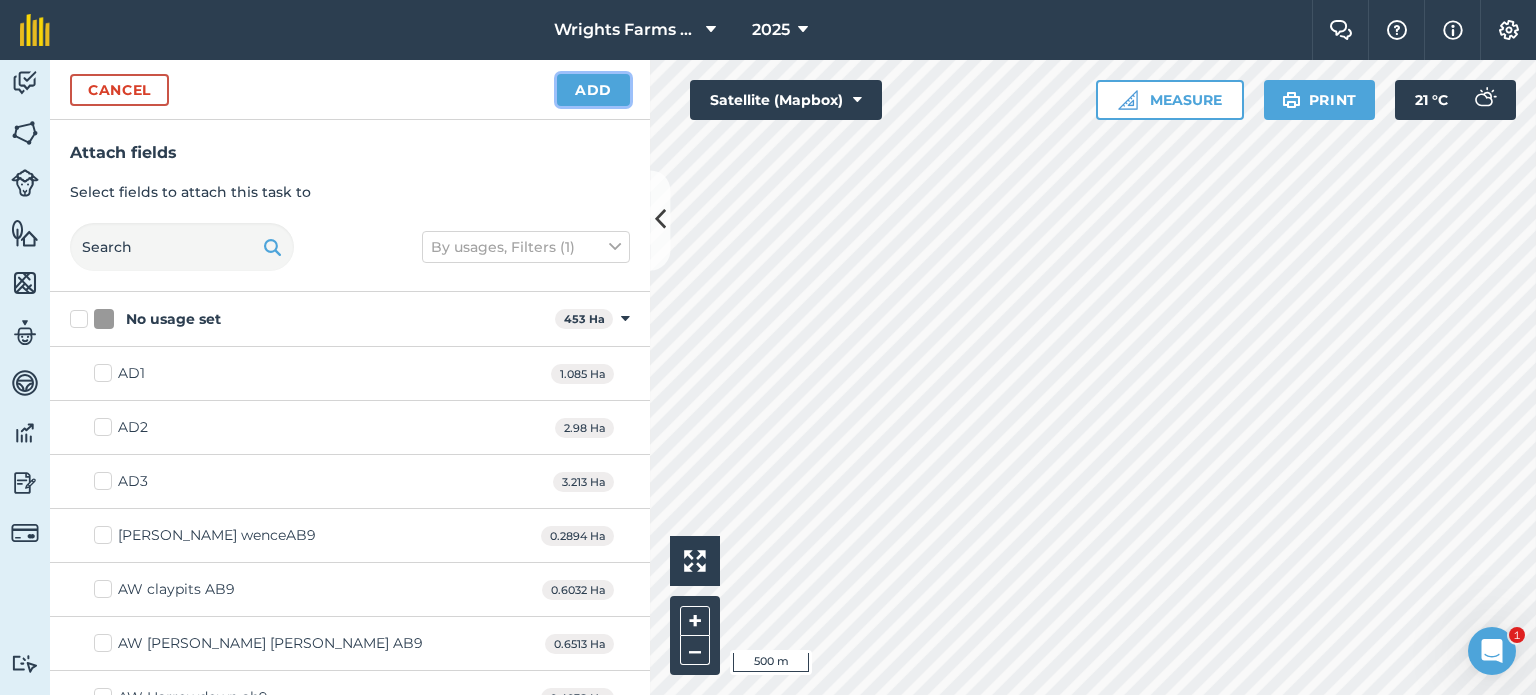 click on "Add" at bounding box center (593, 90) 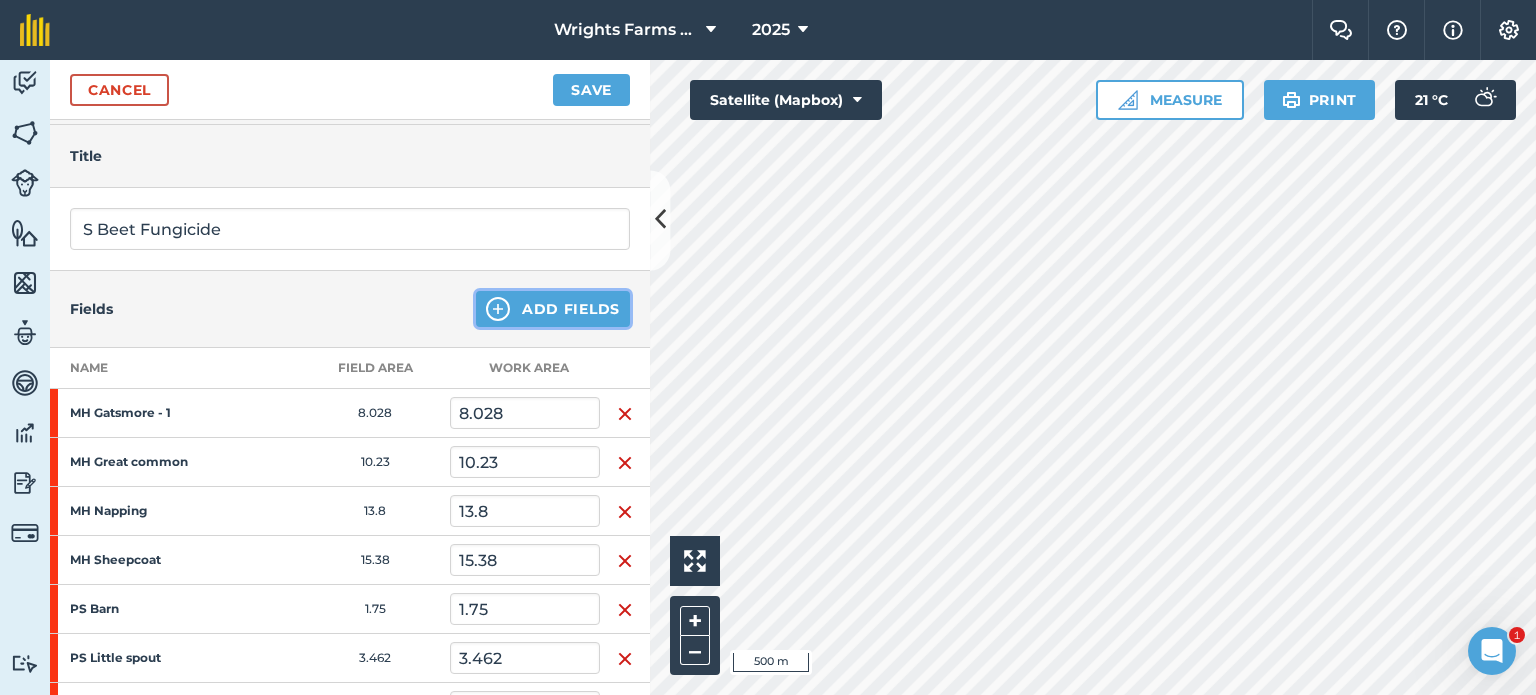 click on "Add Fields" at bounding box center (553, 309) 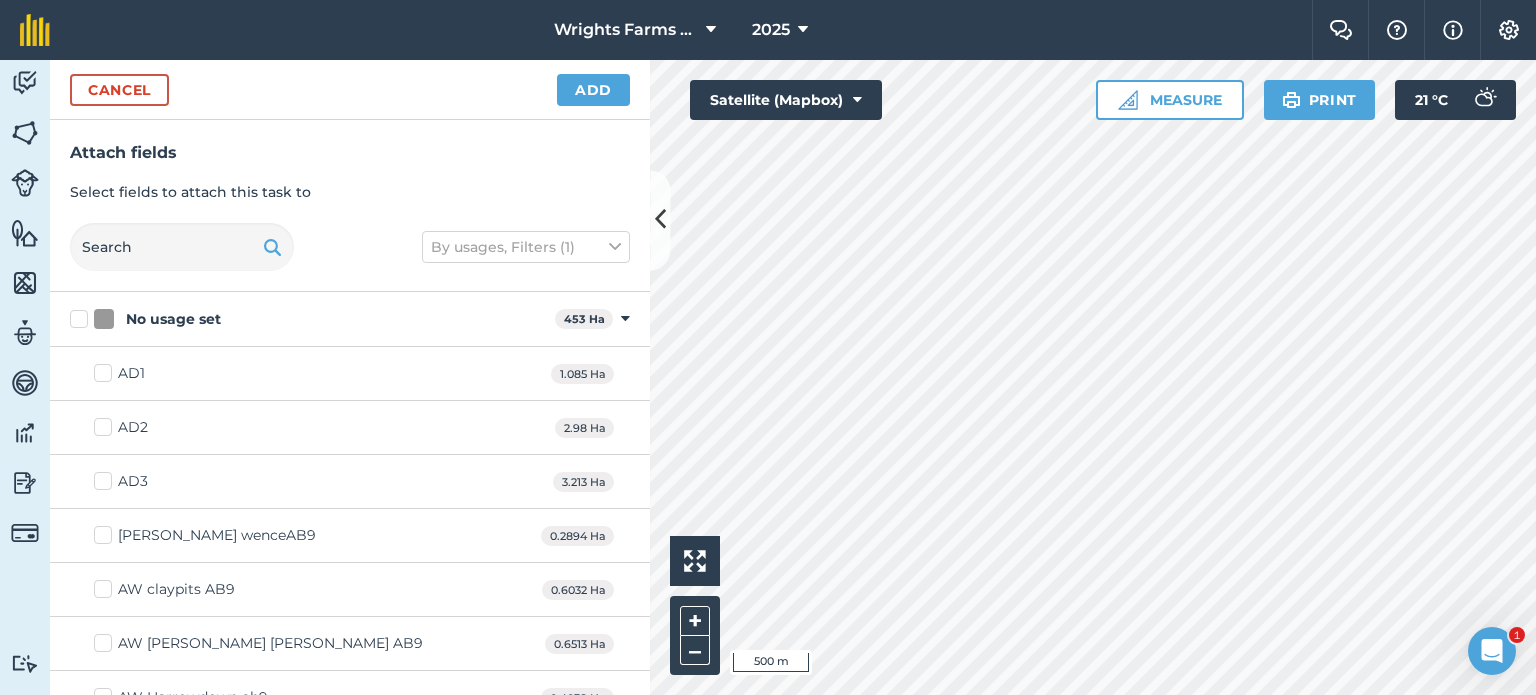 checkbox on "true" 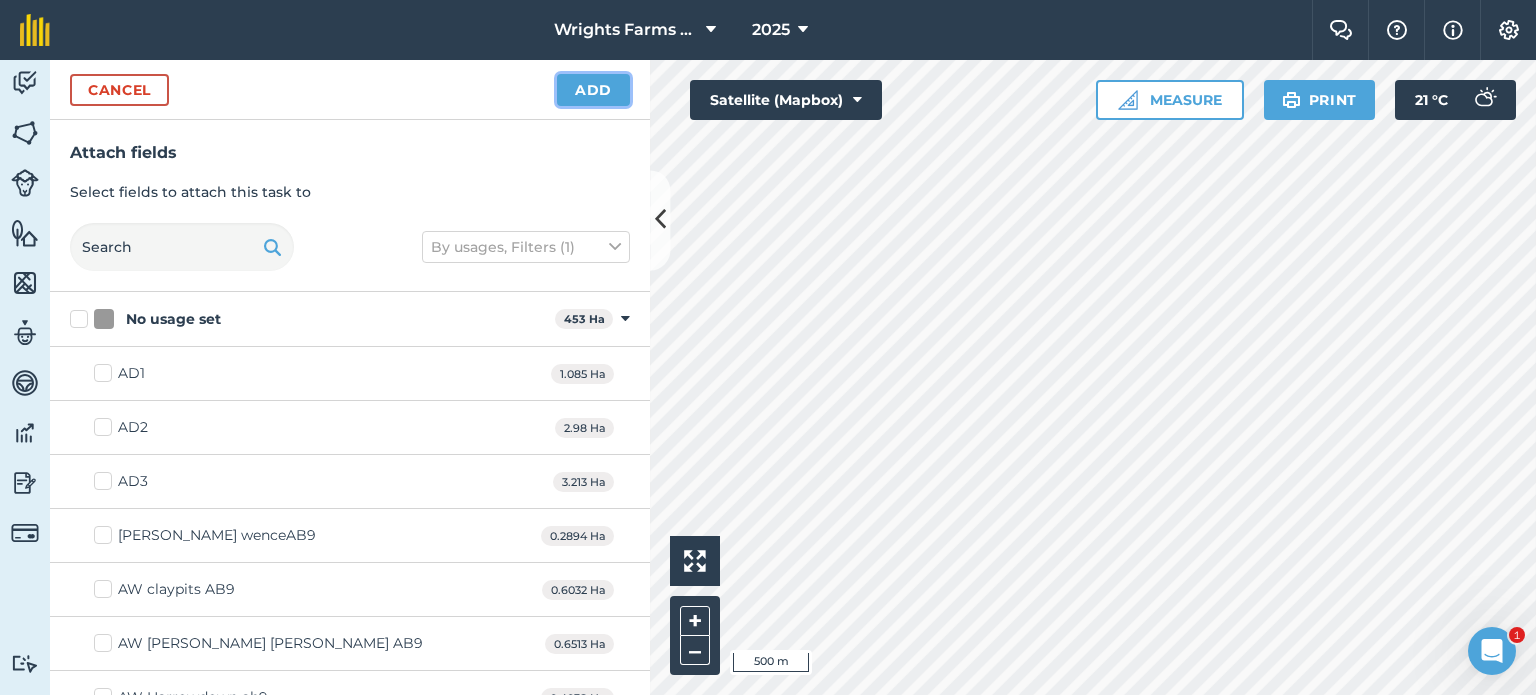 click on "Add" at bounding box center [593, 90] 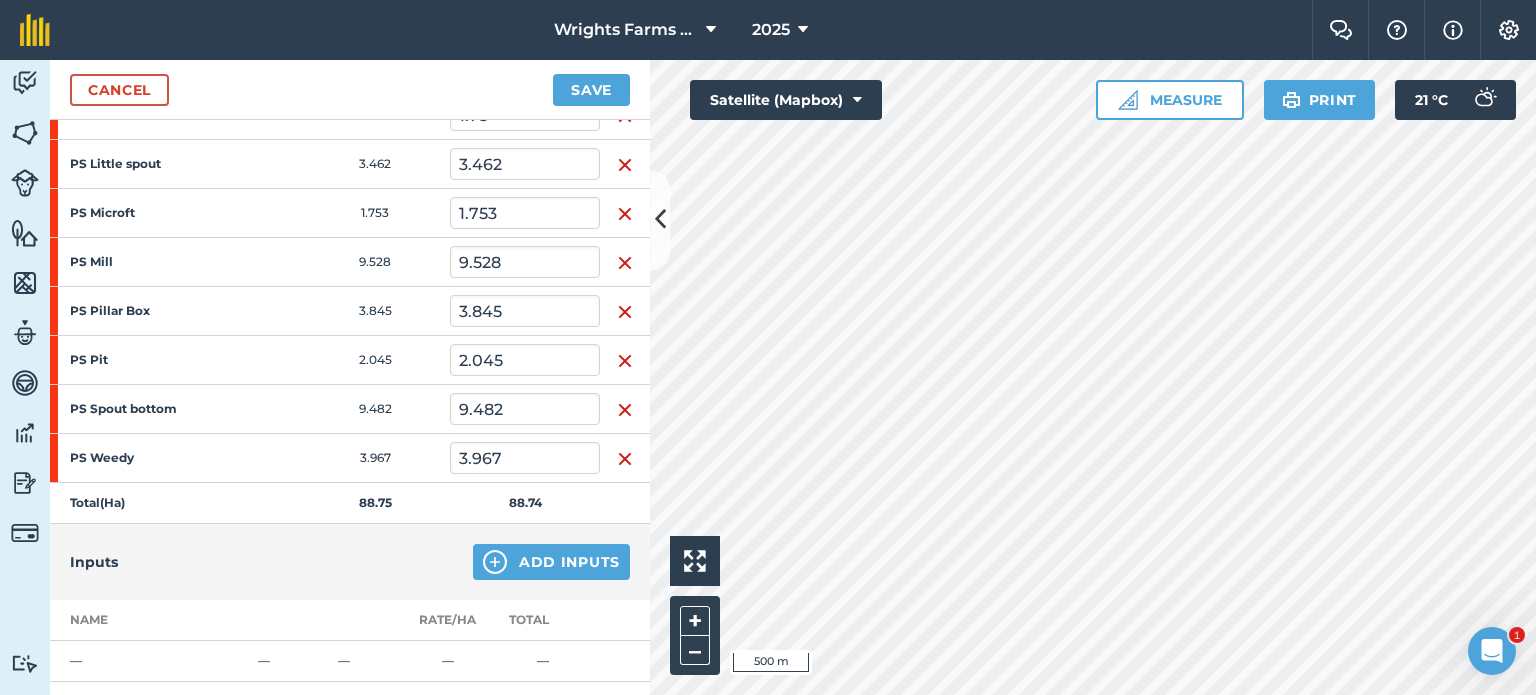 scroll, scrollTop: 604, scrollLeft: 0, axis: vertical 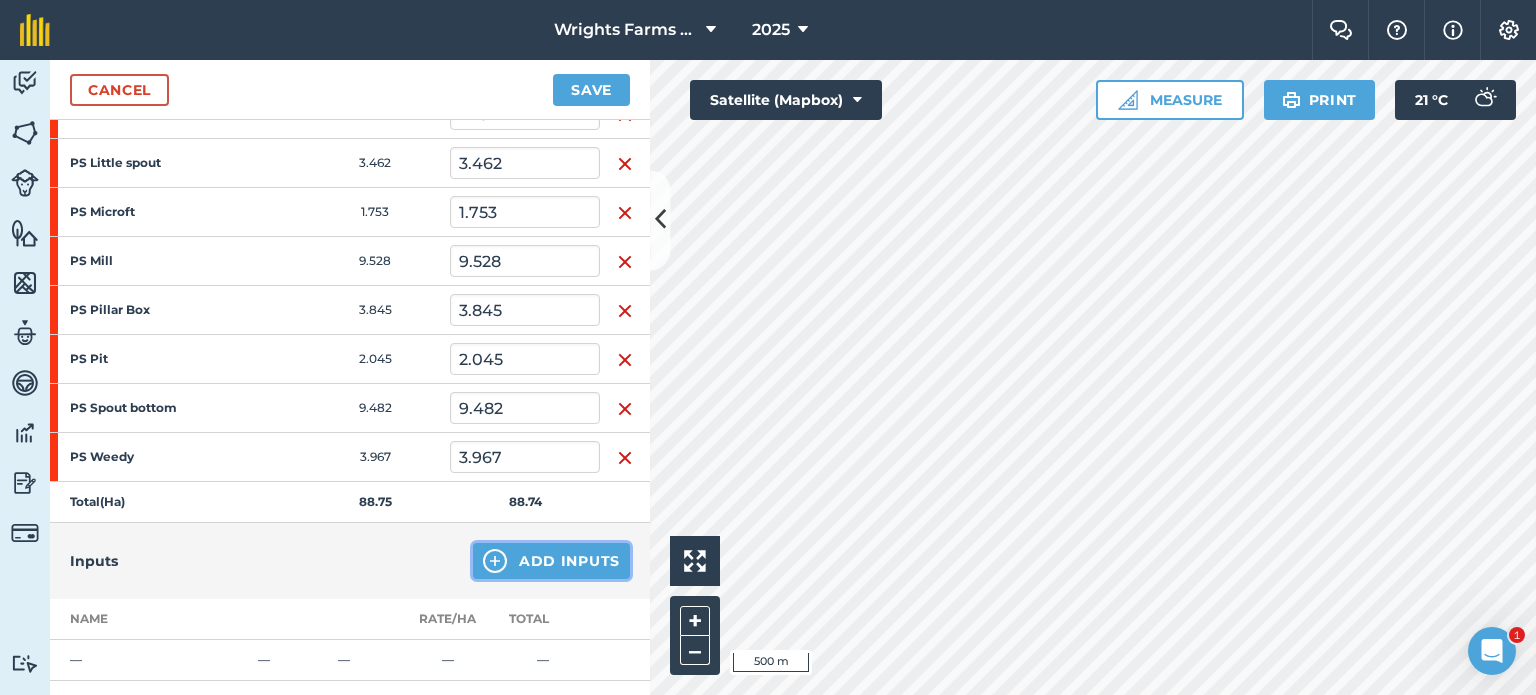 click on "Add Inputs" at bounding box center [551, 561] 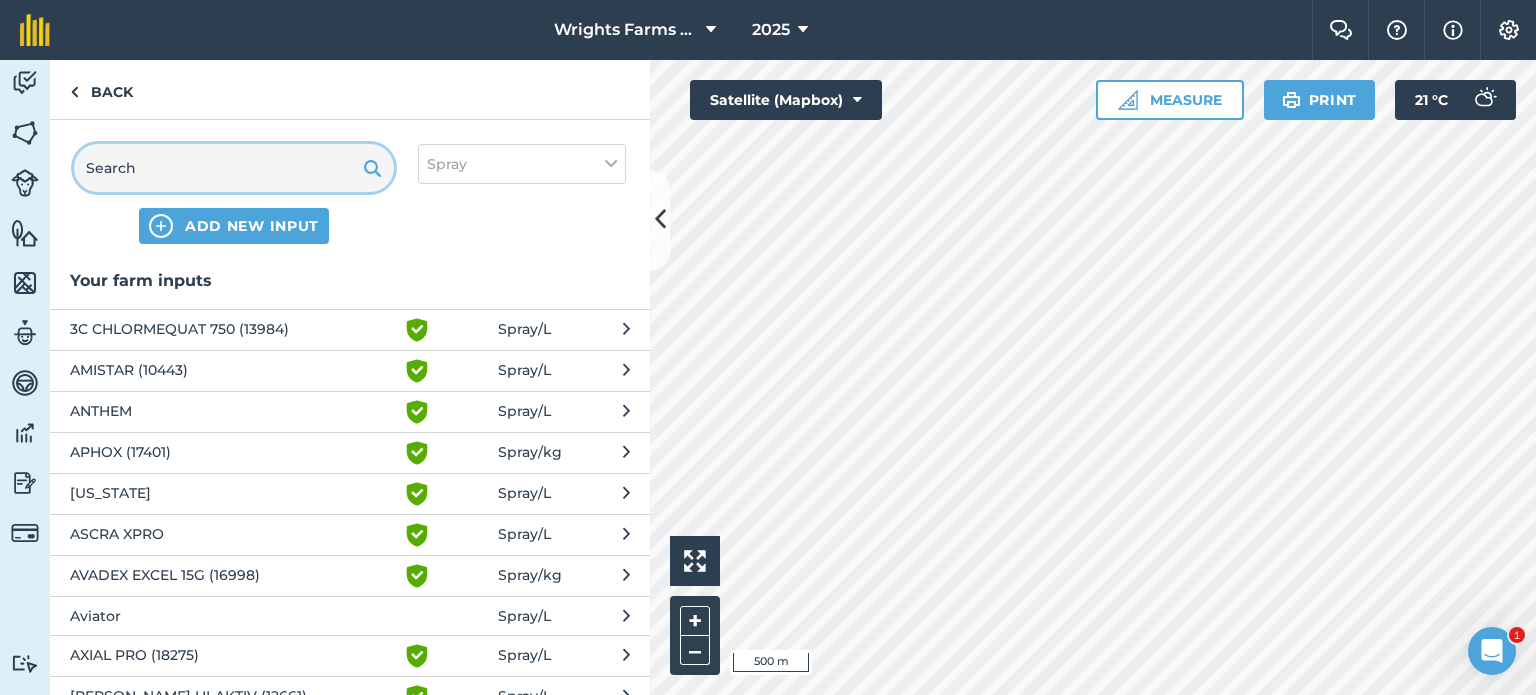 click at bounding box center [234, 168] 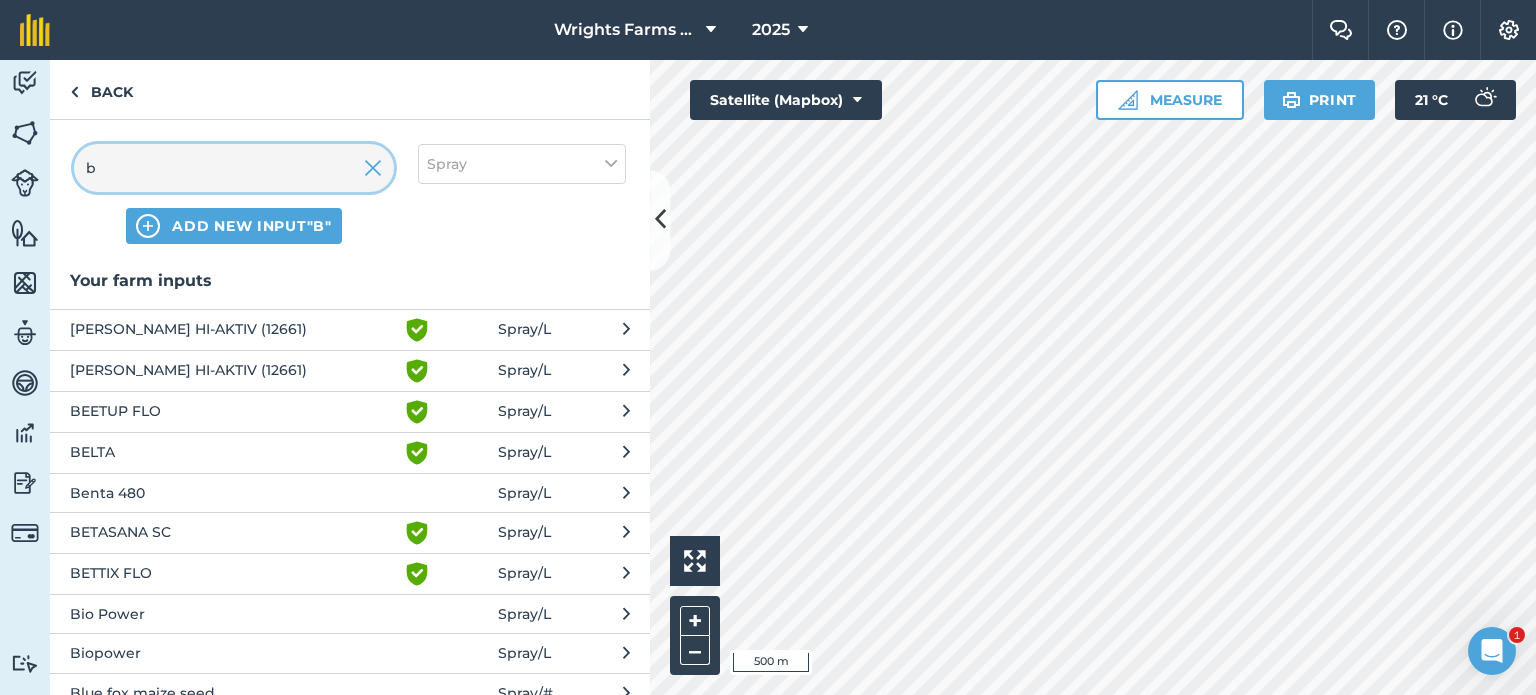 type on "b" 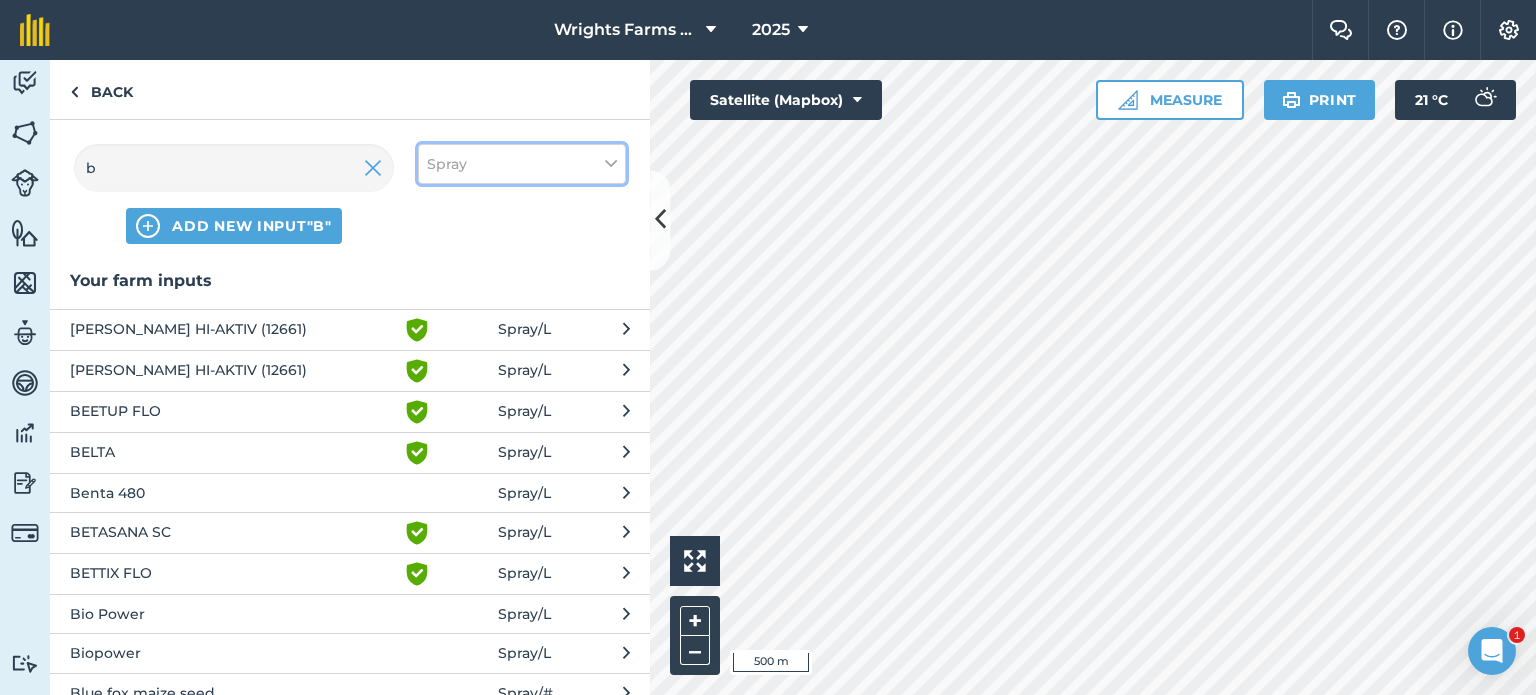click on "Spray" at bounding box center [522, 164] 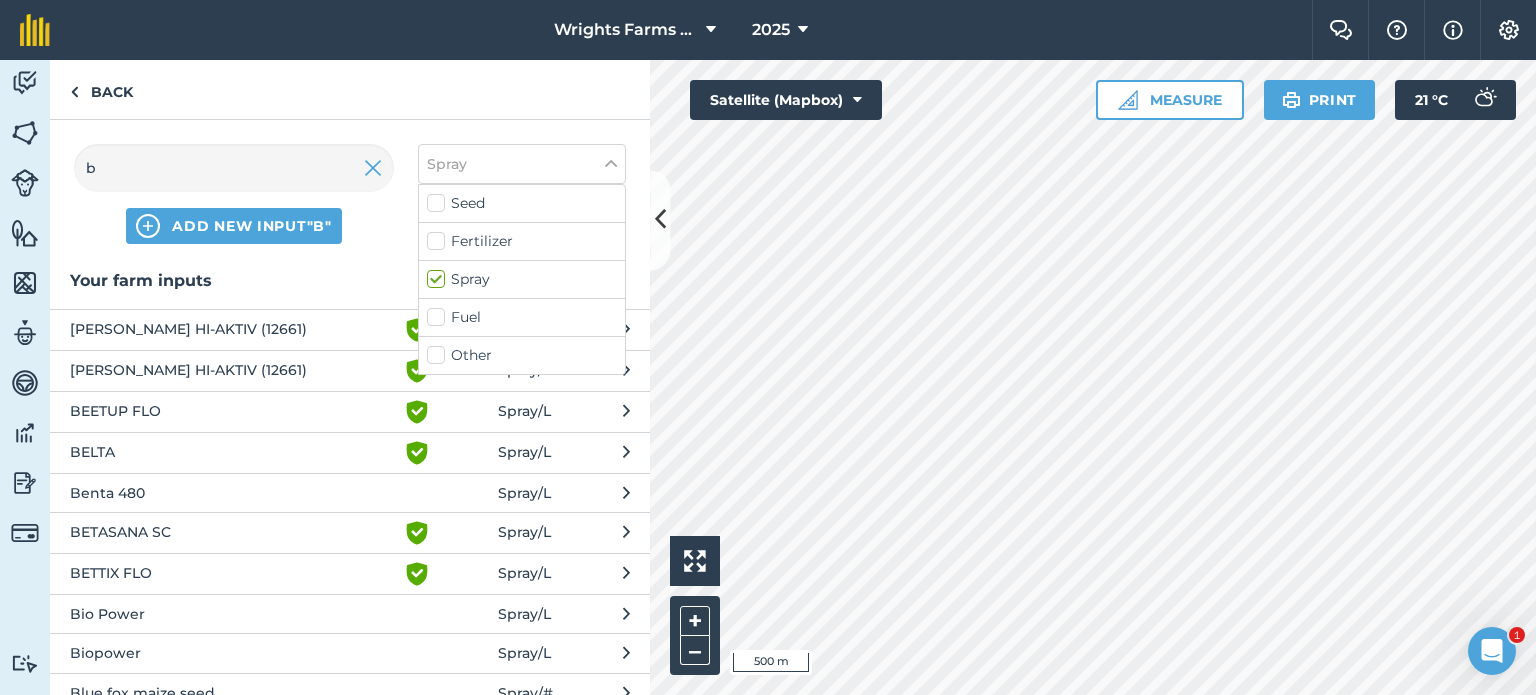 click on "Fertilizer" at bounding box center (522, 241) 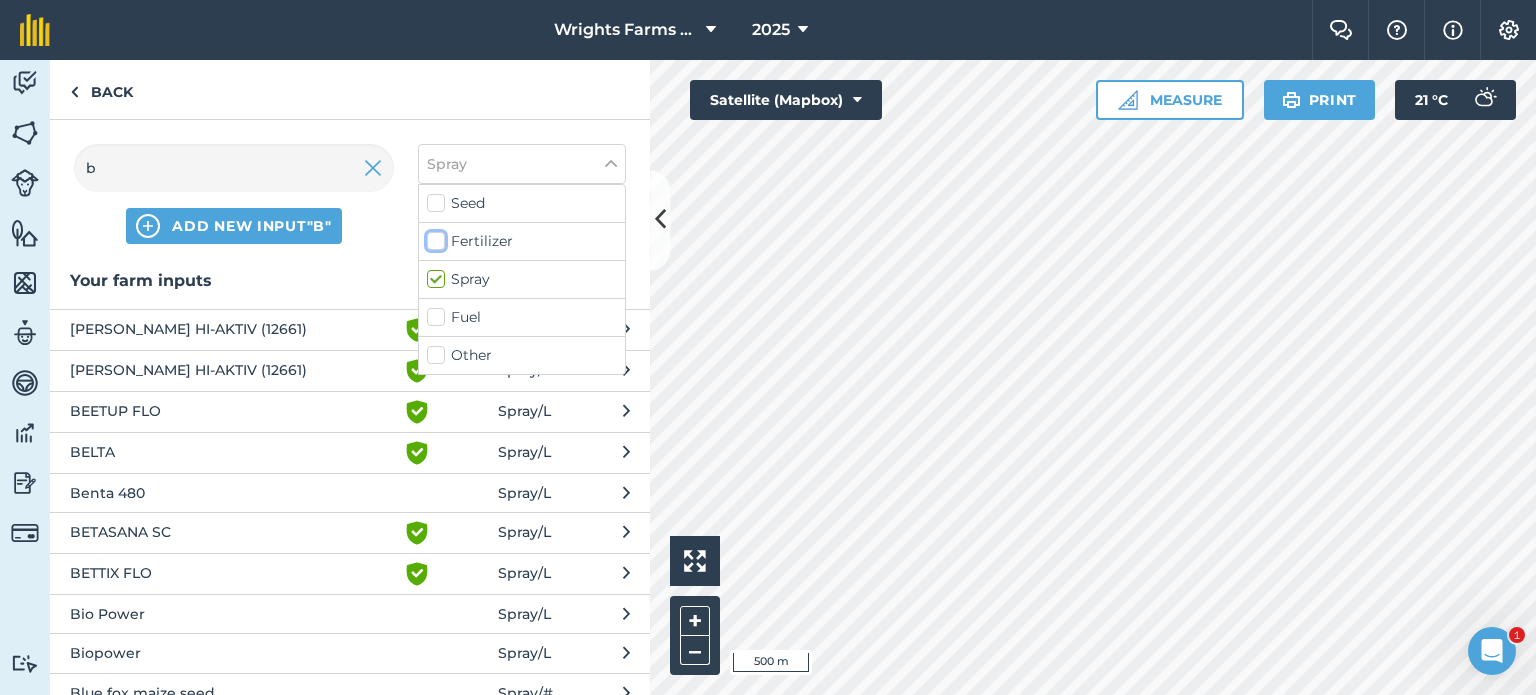 click on "Fertilizer" at bounding box center (433, 237) 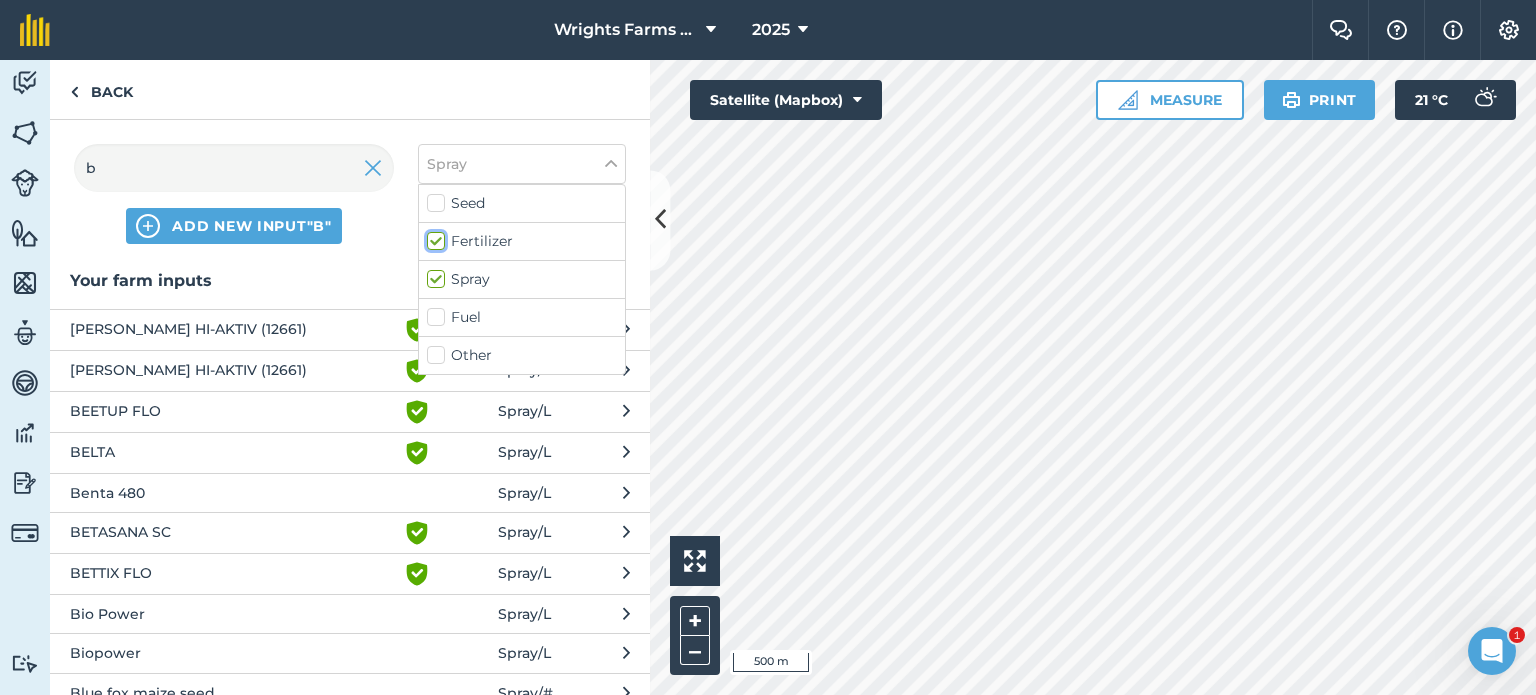 checkbox on "true" 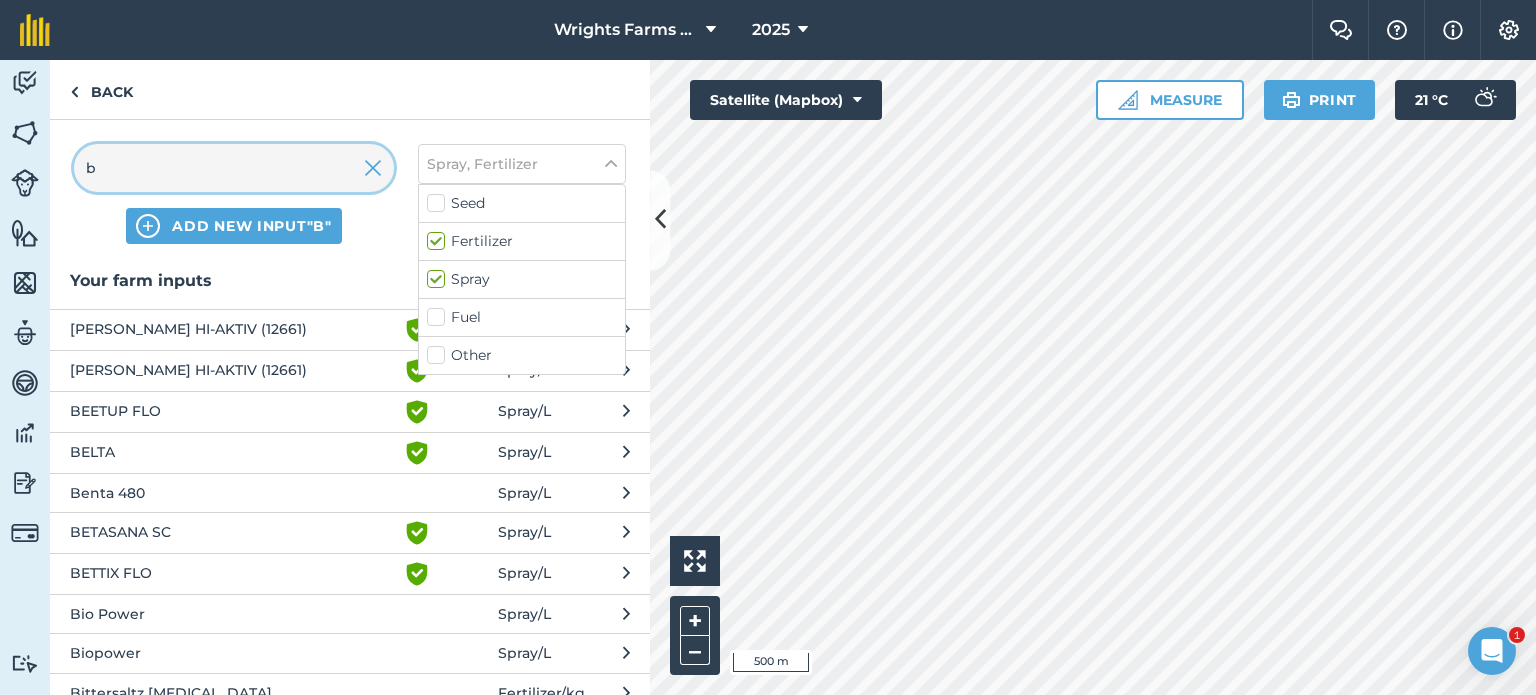 click on "b" at bounding box center (234, 168) 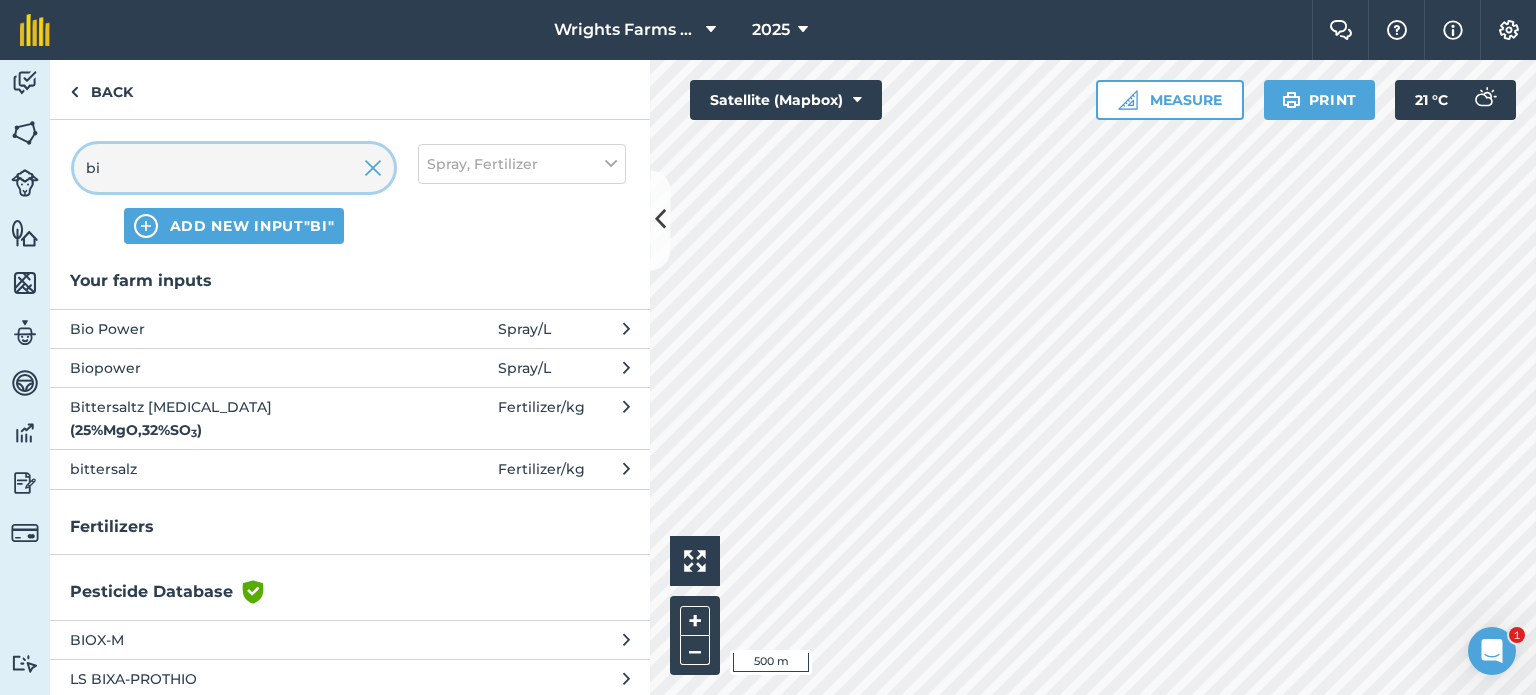 type on "bi" 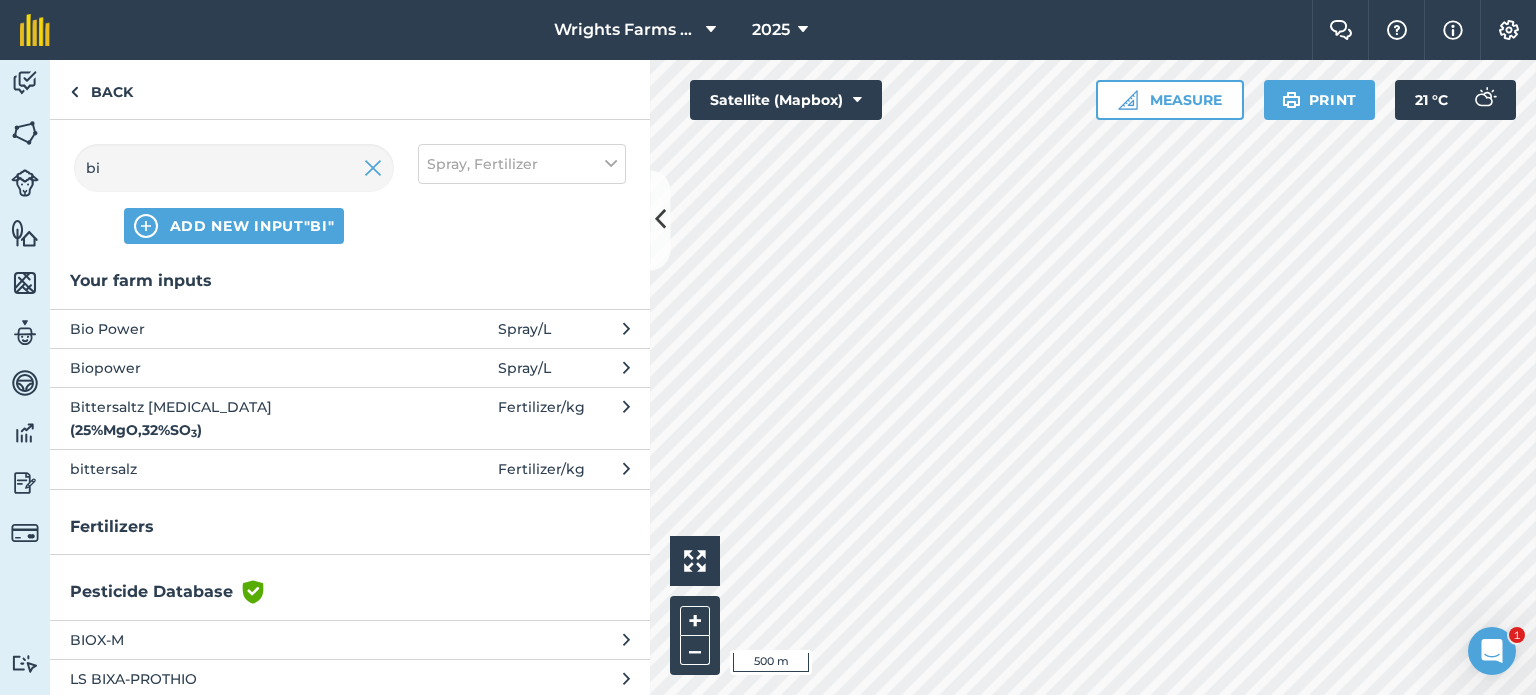 click on "Bittersaltz [MEDICAL_DATA]   ( 25 %  MgO ,  32 %  SO 3 ) Fertilizer /  kg" at bounding box center [350, 418] 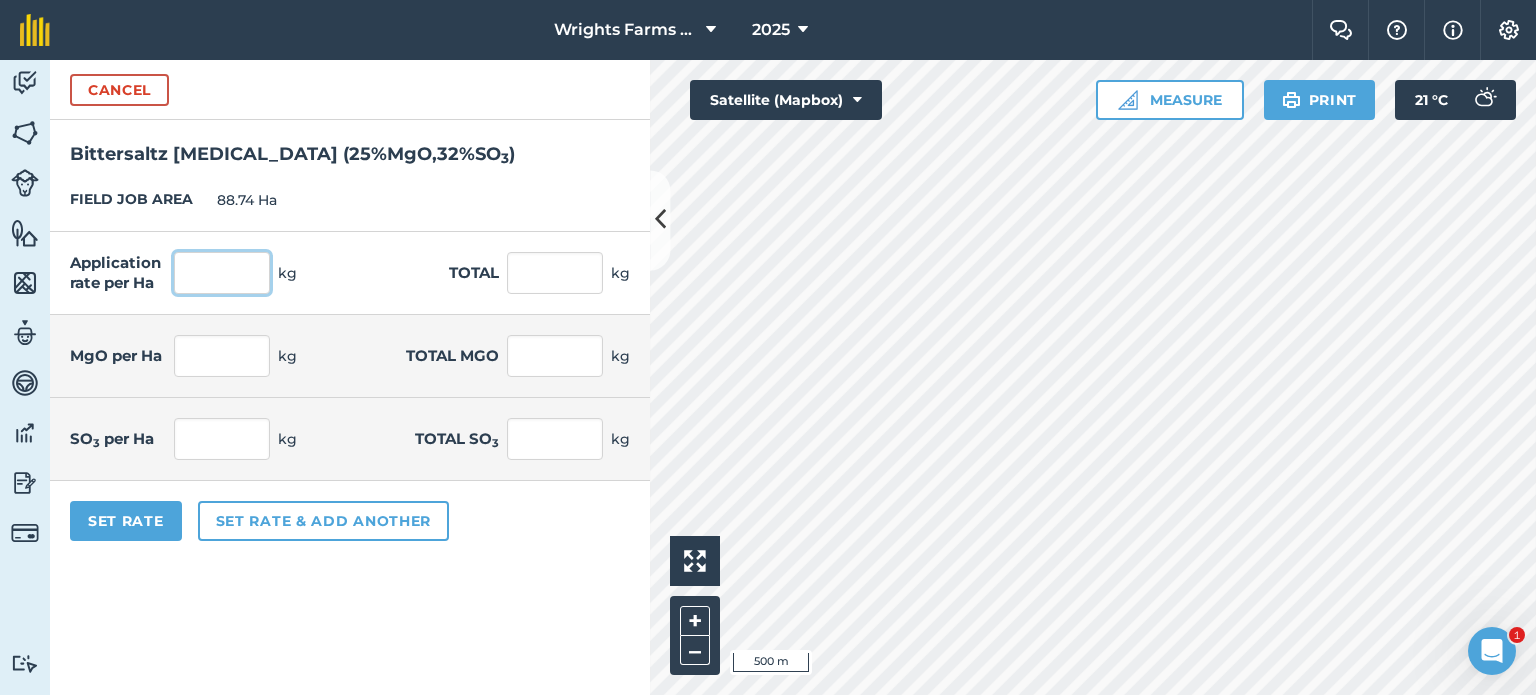 click at bounding box center [222, 273] 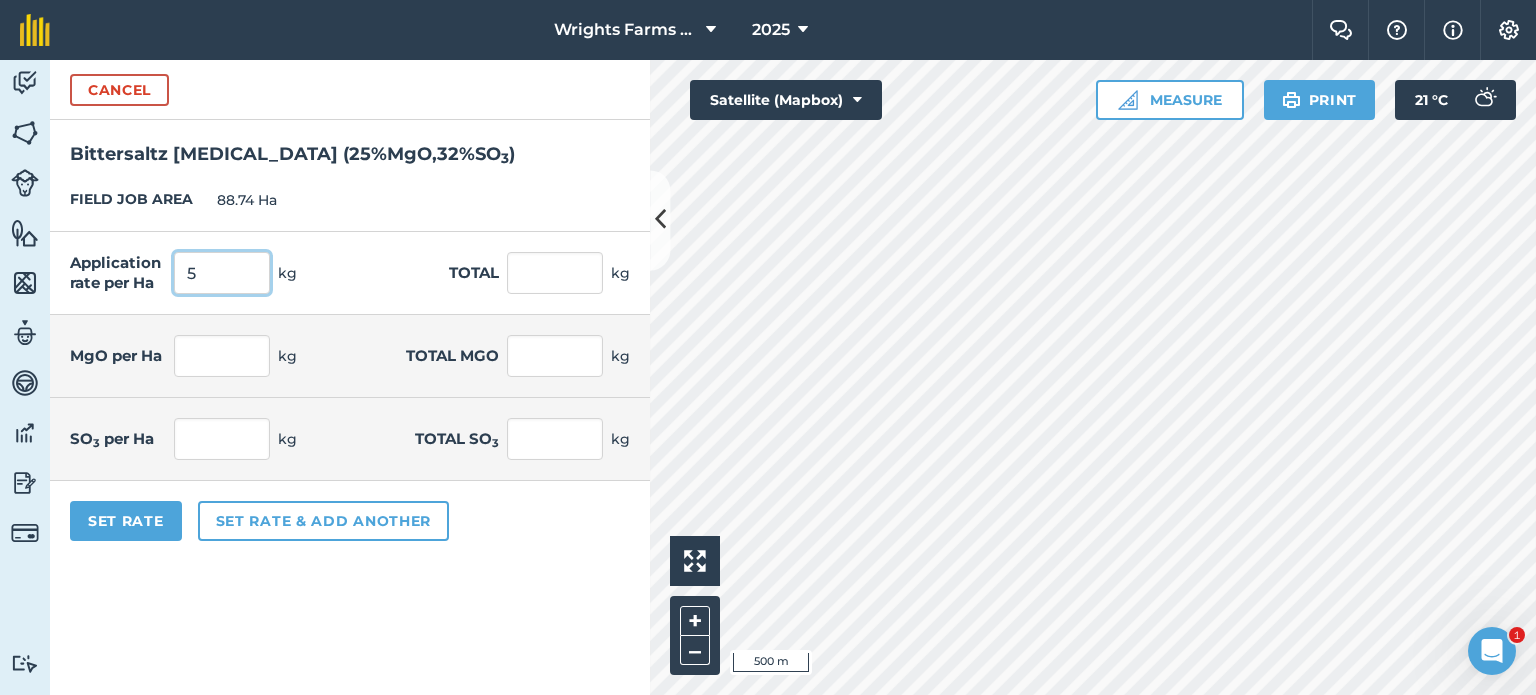 type on "5" 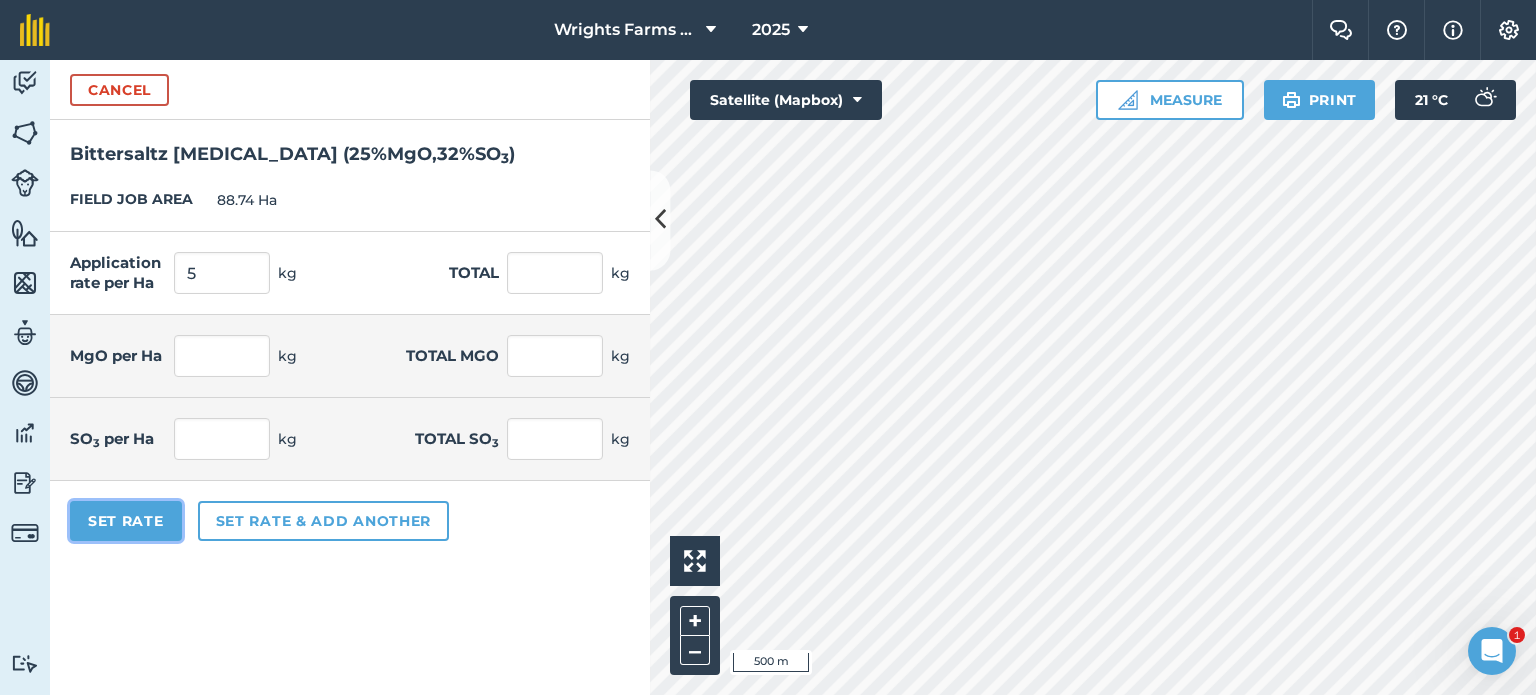 type on "443.7" 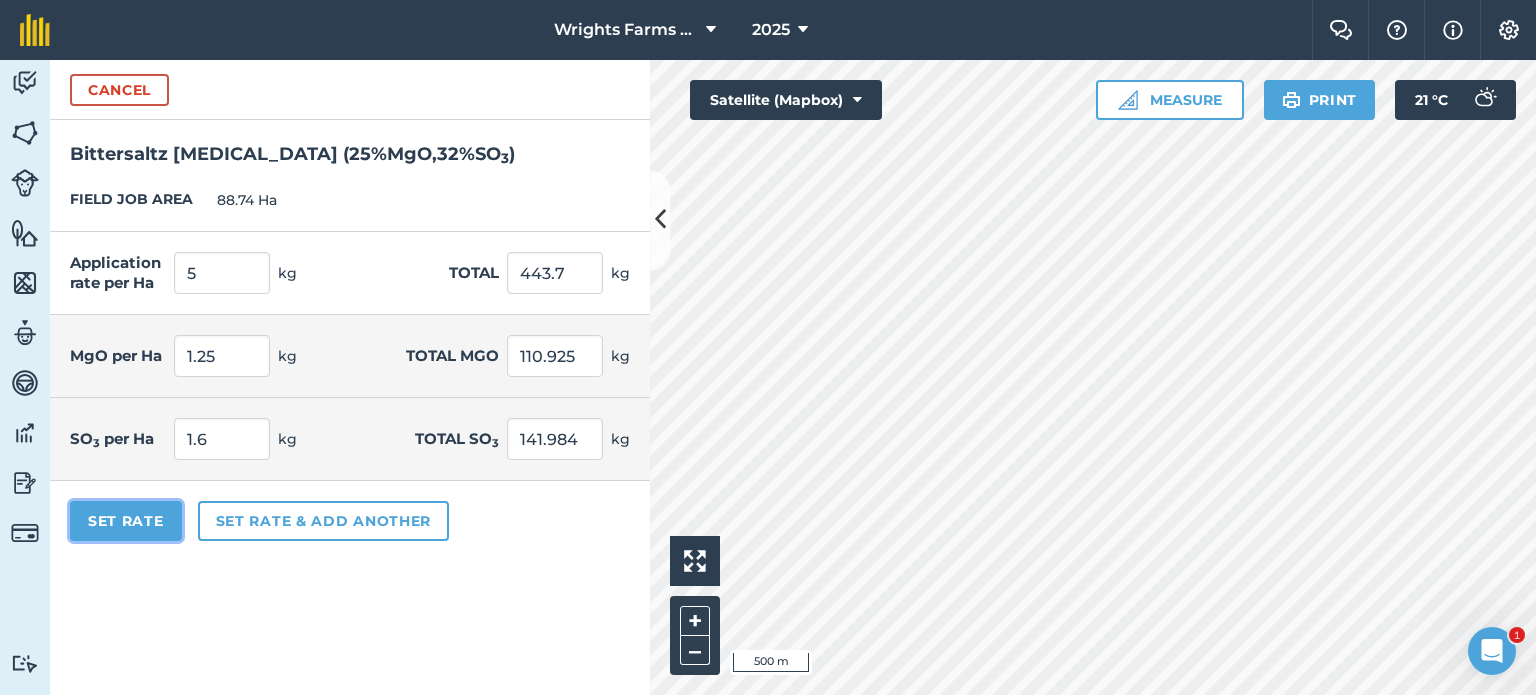 click on "Set Rate" at bounding box center [126, 521] 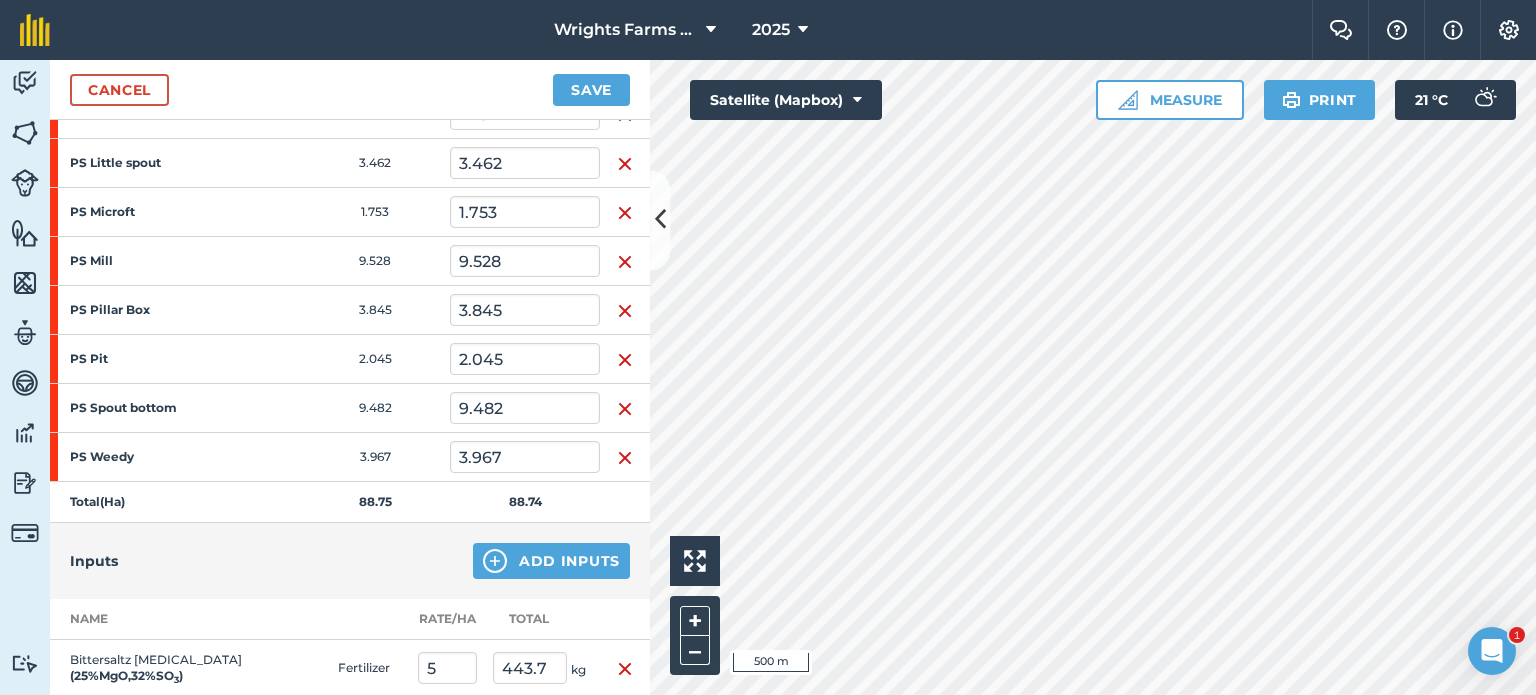 scroll, scrollTop: 740, scrollLeft: 0, axis: vertical 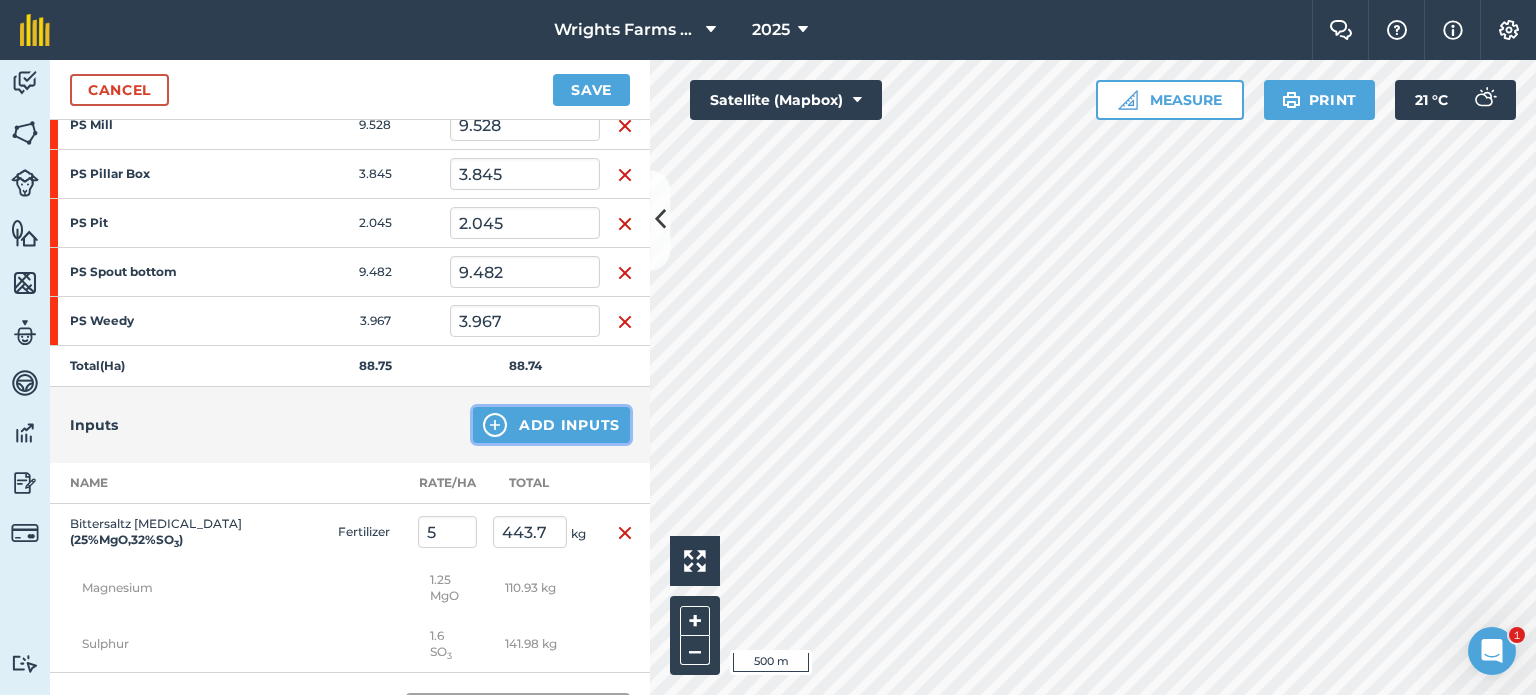 click at bounding box center (495, 425) 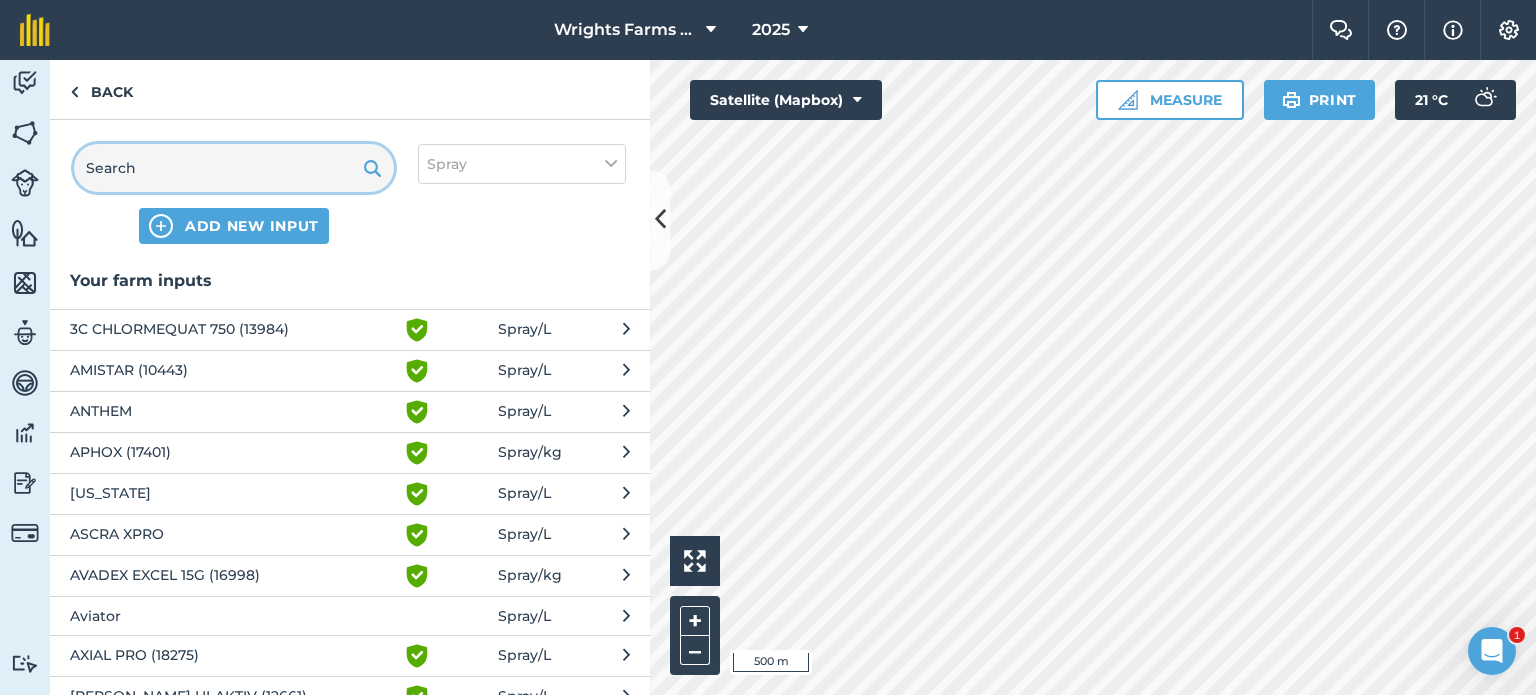 click at bounding box center (234, 168) 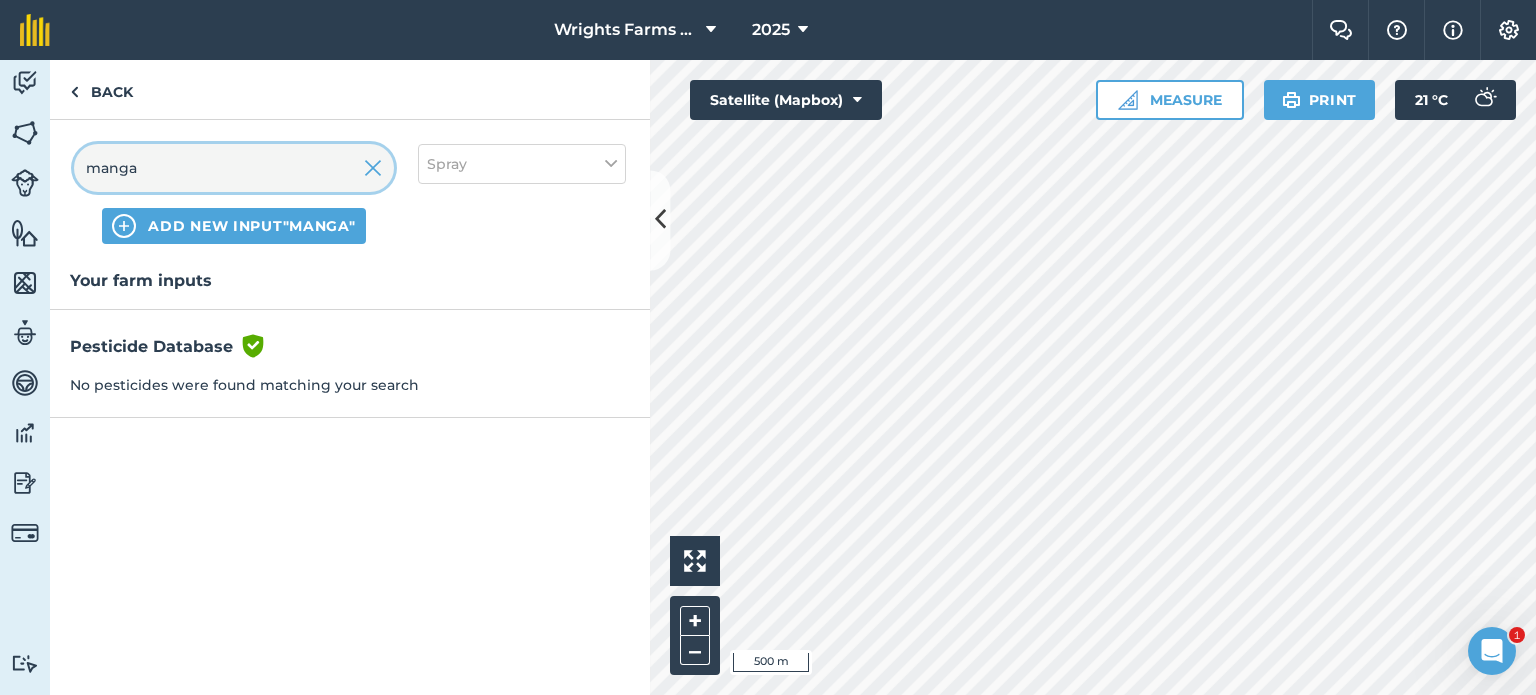 click on "manga" at bounding box center [234, 168] 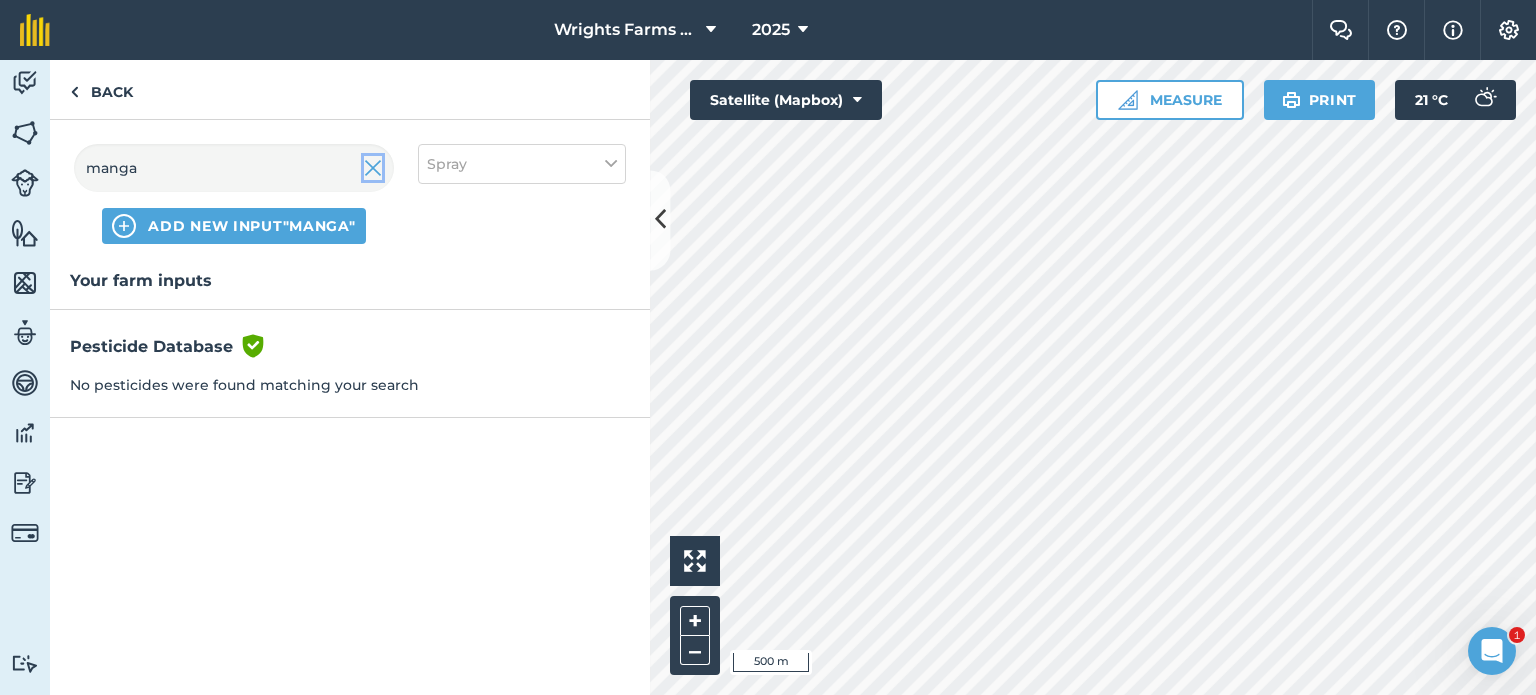 click at bounding box center (373, 168) 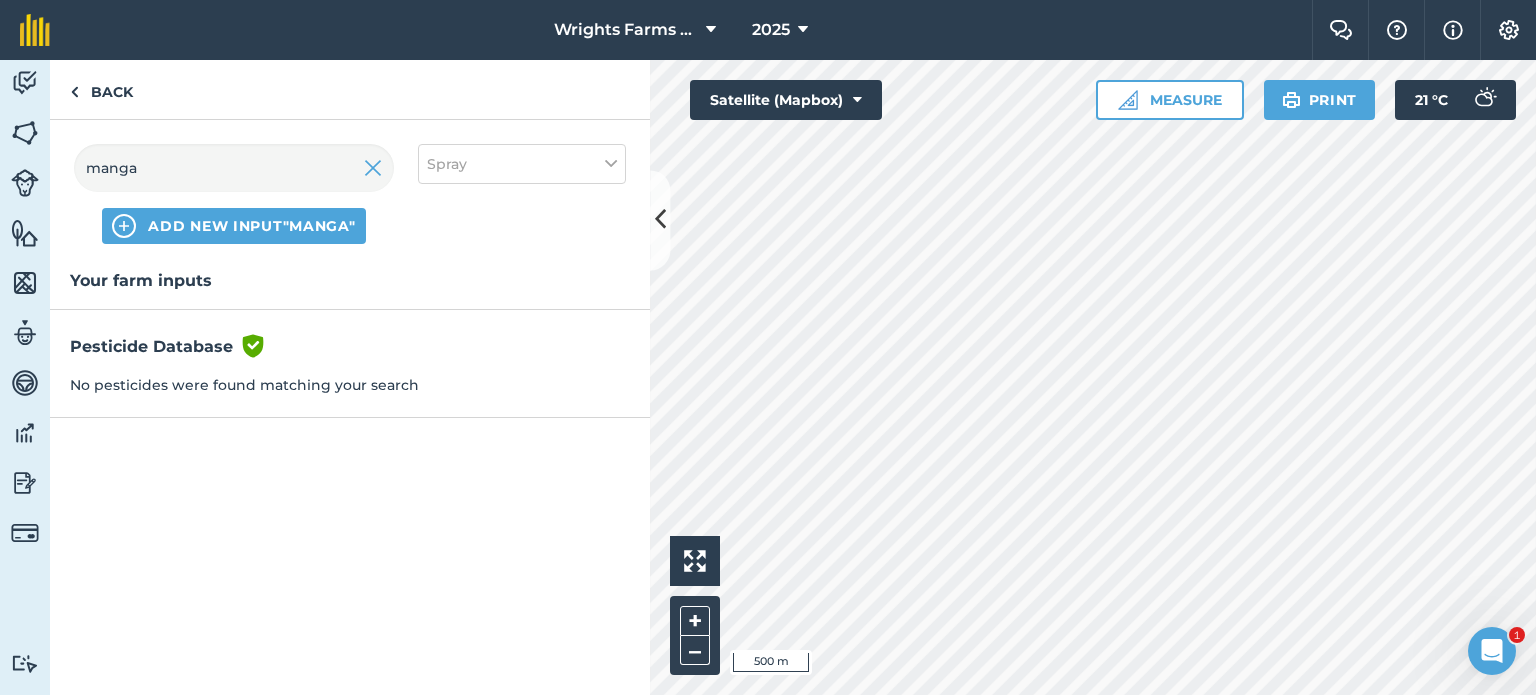 type 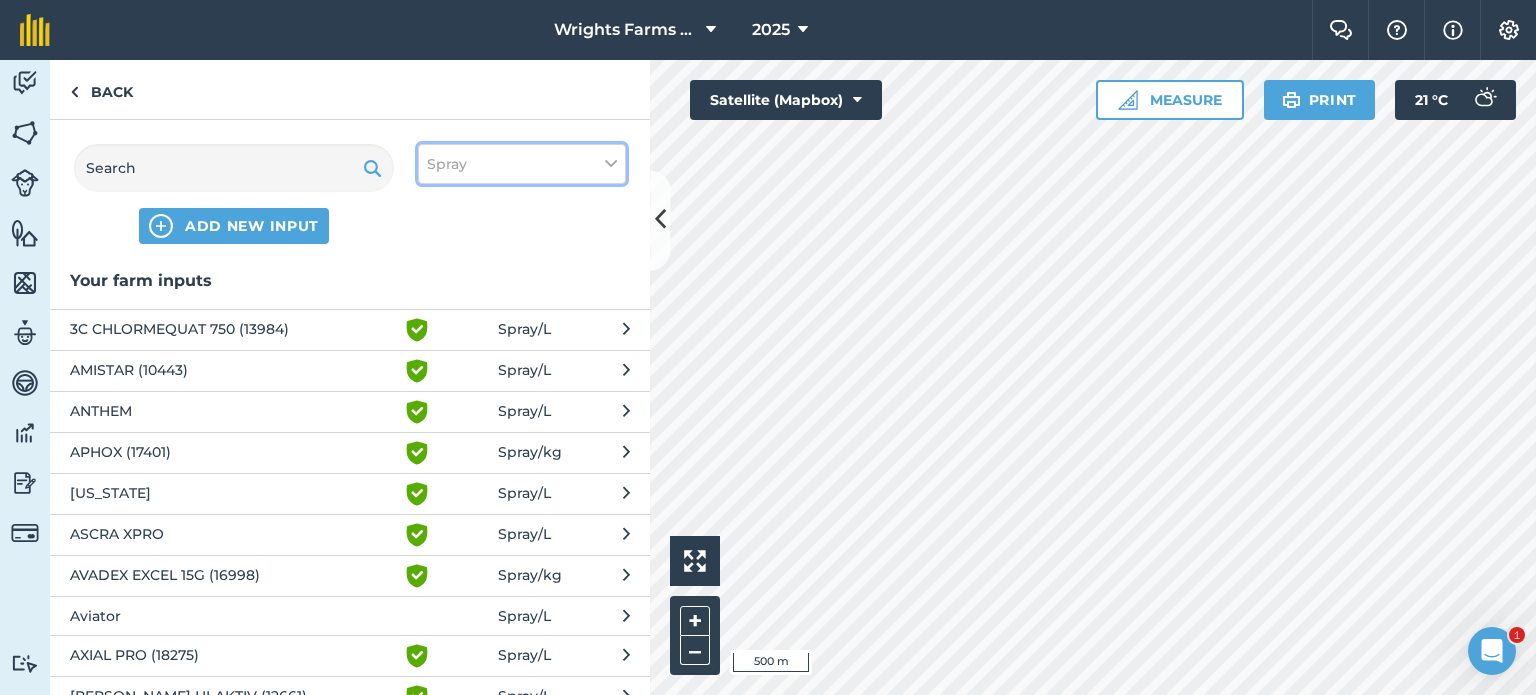 click on "Spray" at bounding box center (522, 164) 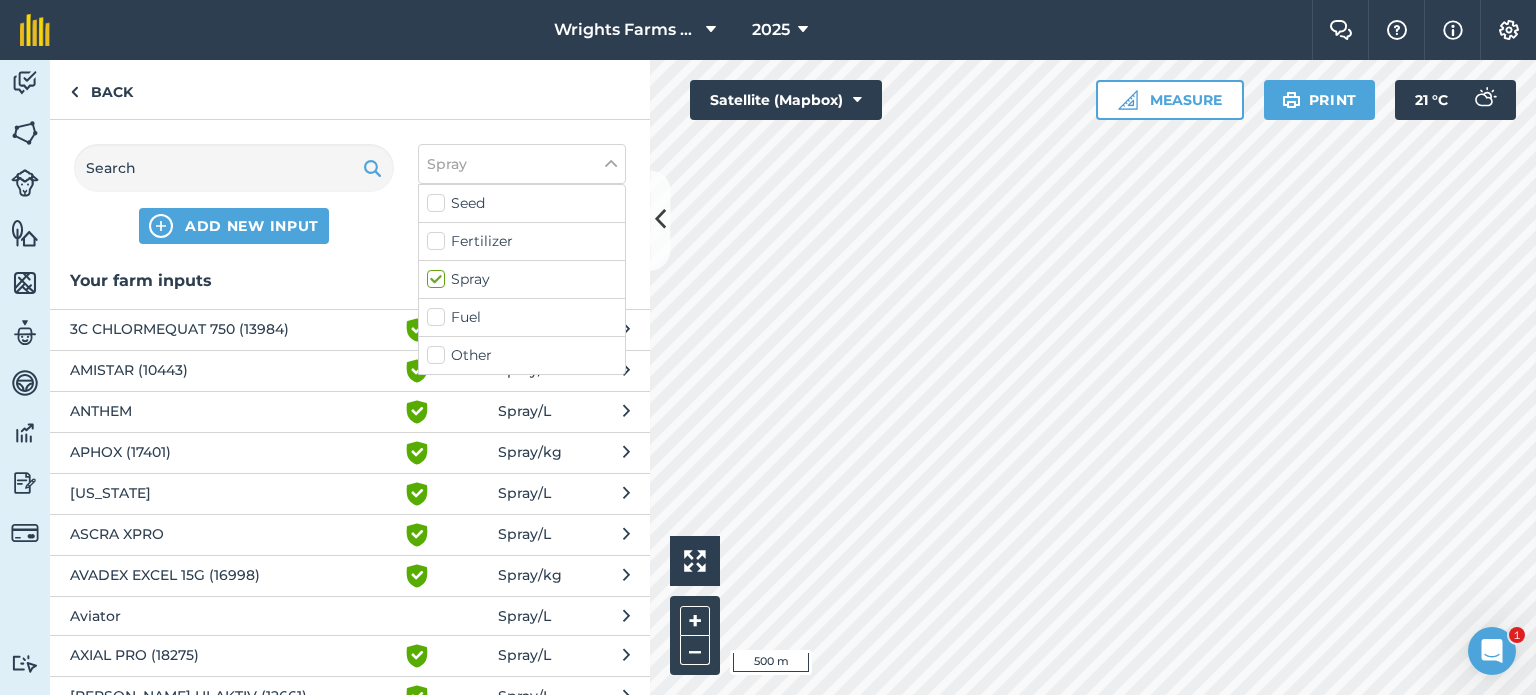 click on "Fertilizer" at bounding box center [522, 241] 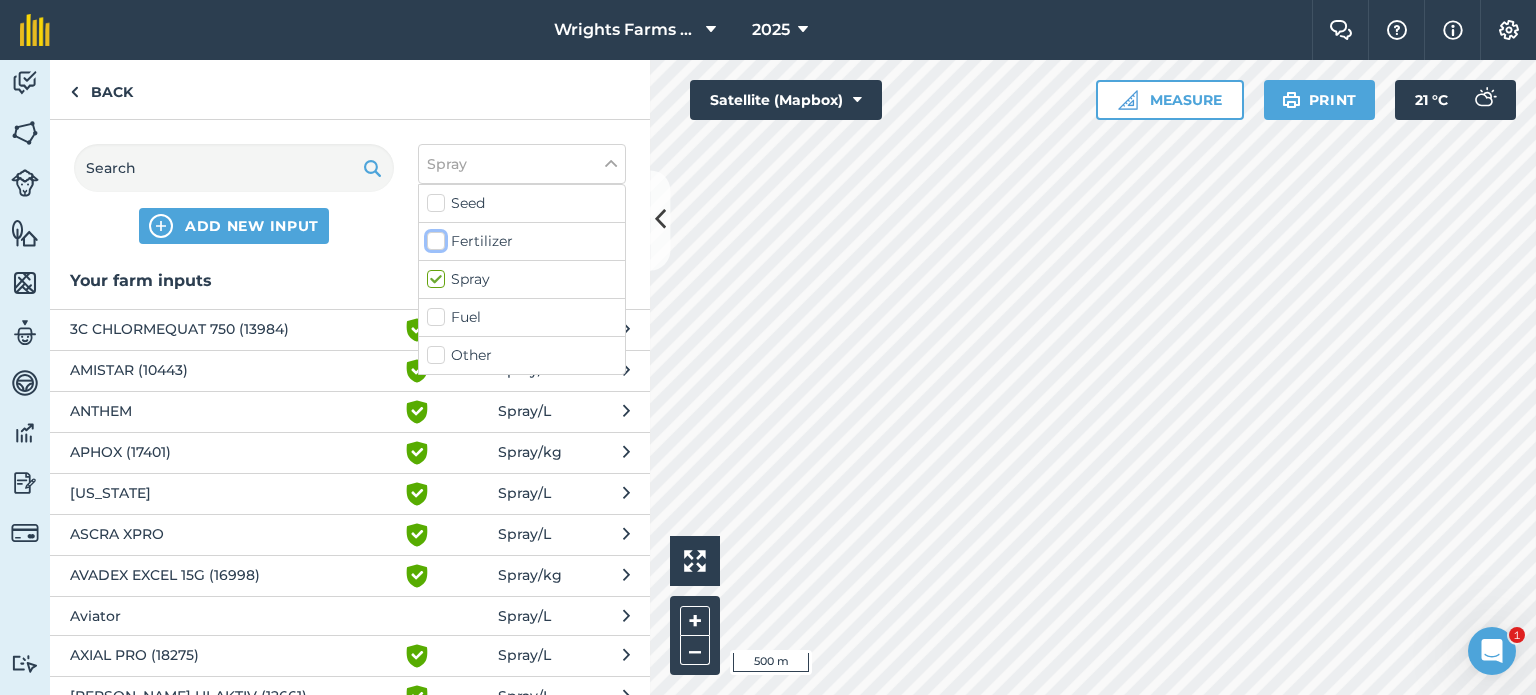 click on "Fertilizer" at bounding box center (433, 237) 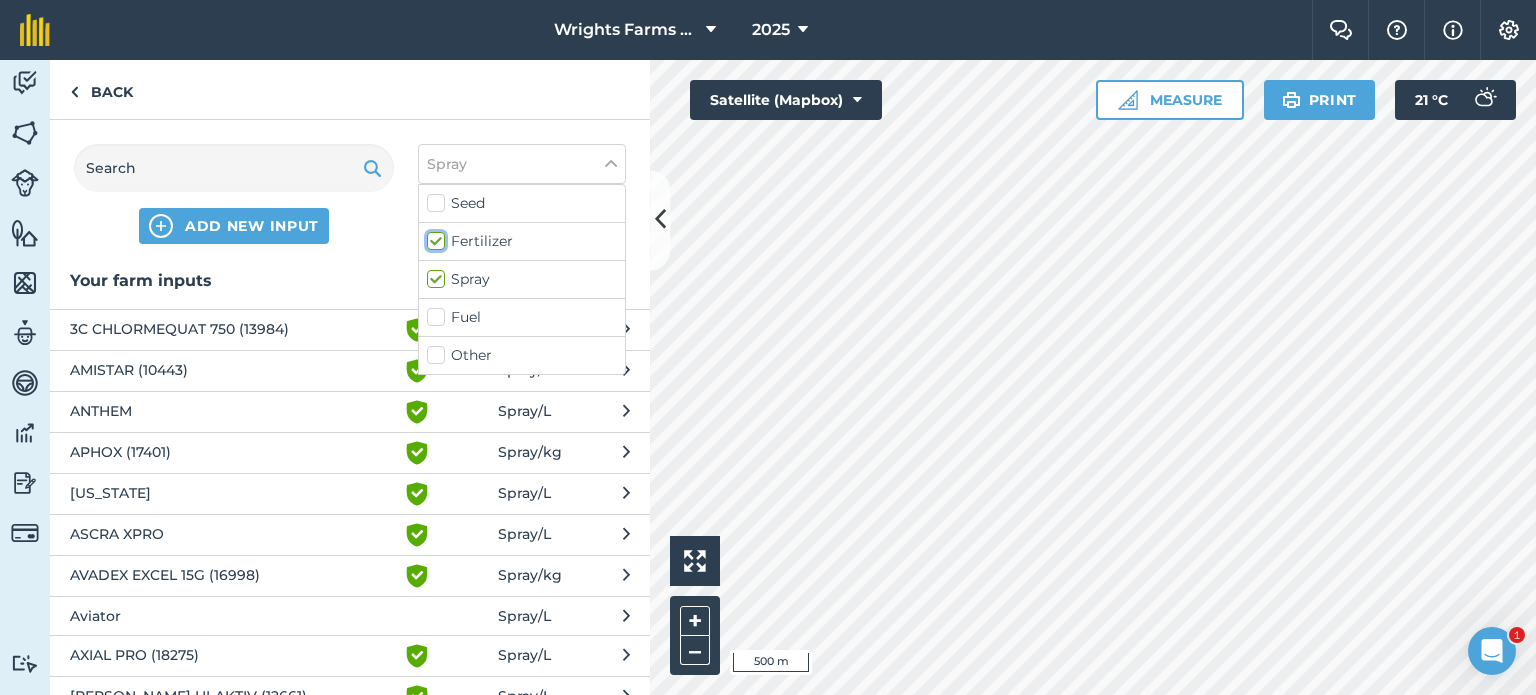 checkbox on "true" 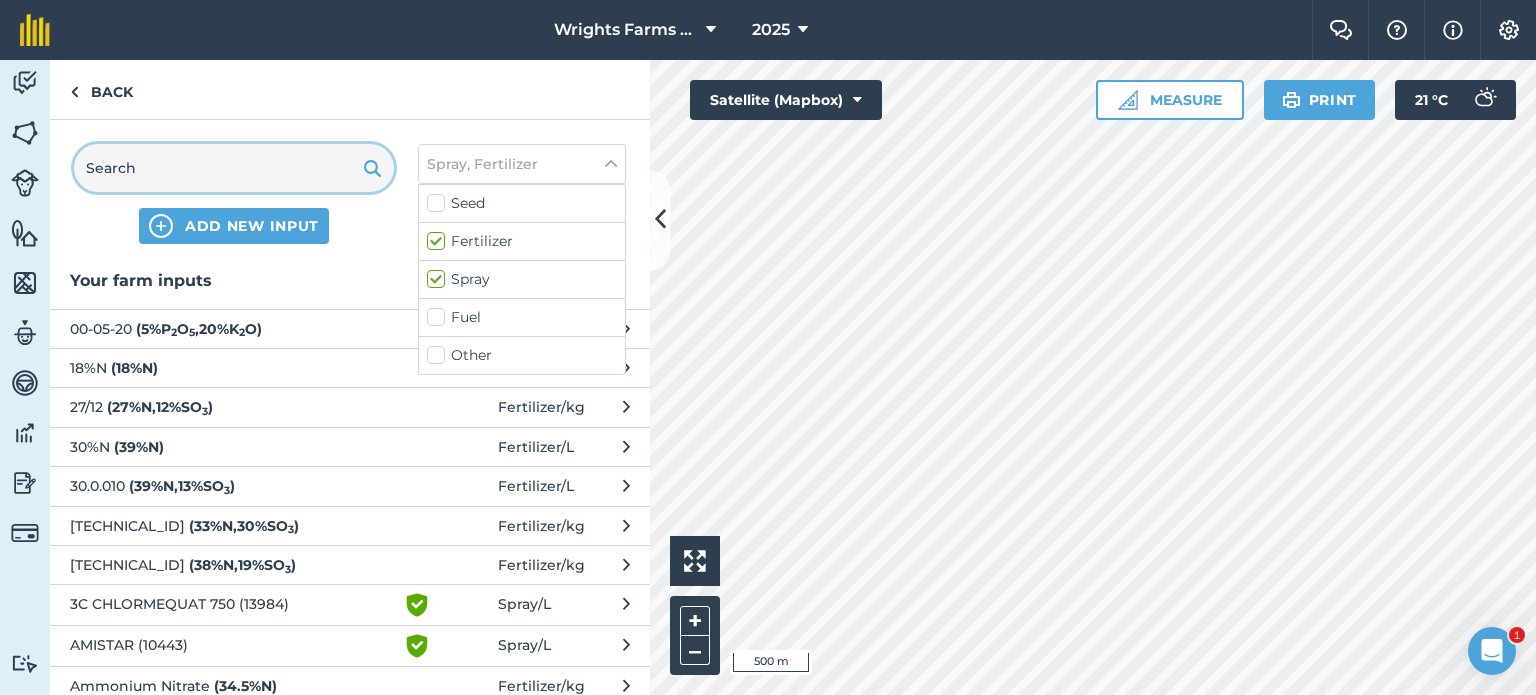 click at bounding box center [234, 168] 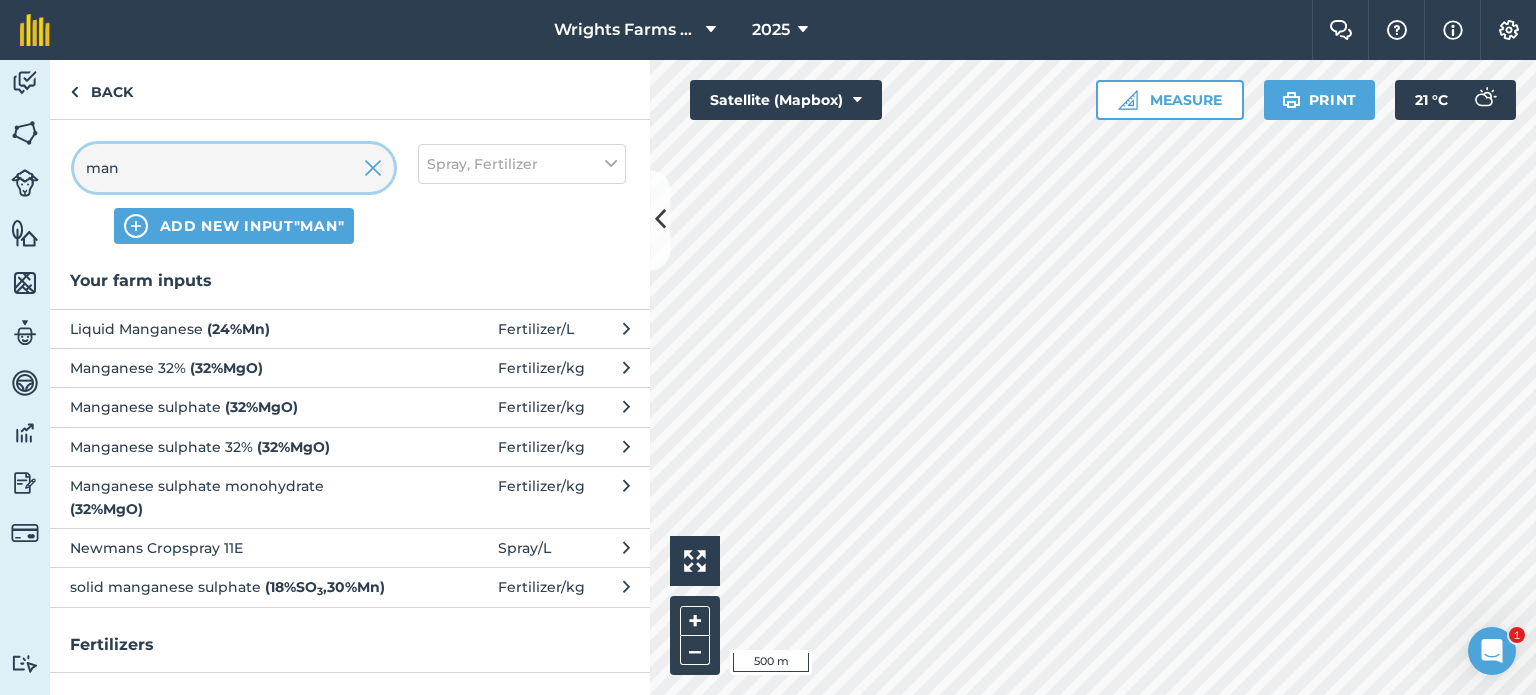 type on "man" 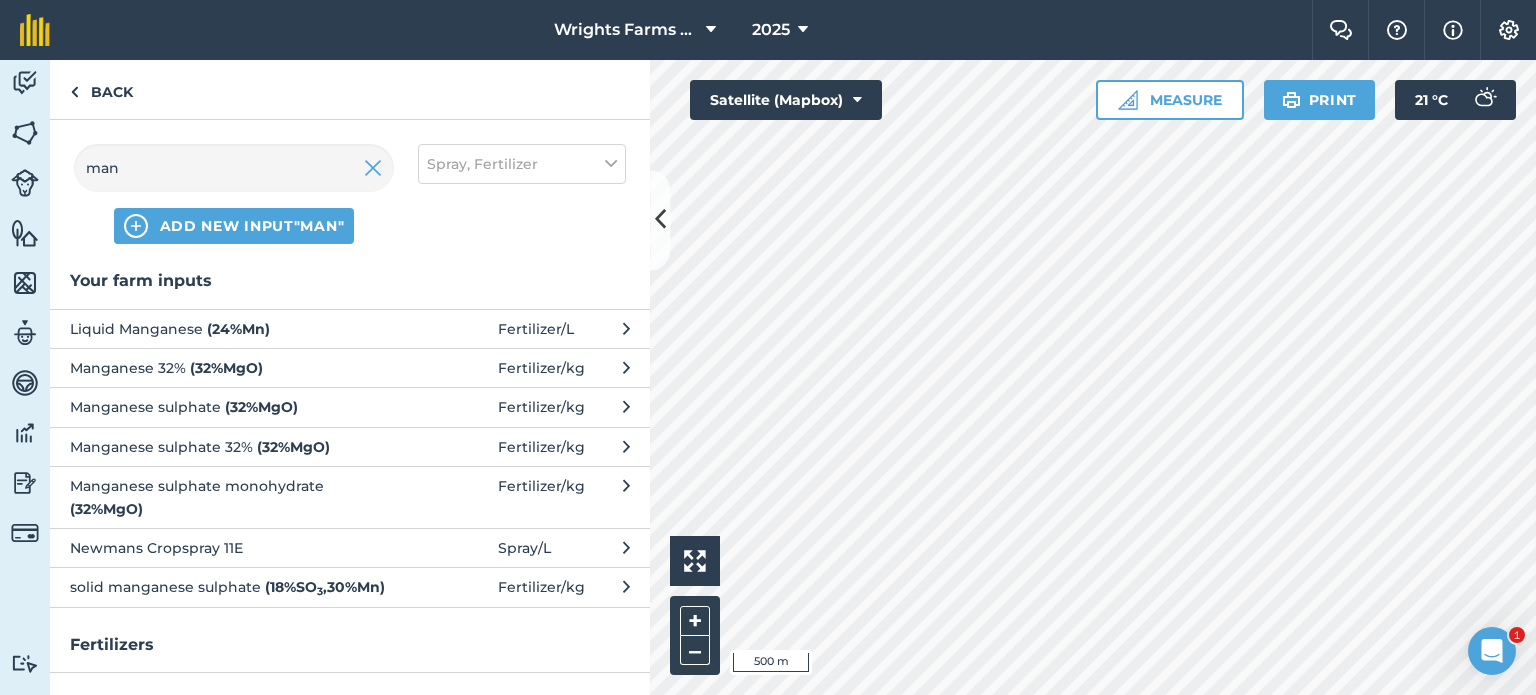 click on "Liquid Manganese   ( 24 %  Mn )" at bounding box center [233, 329] 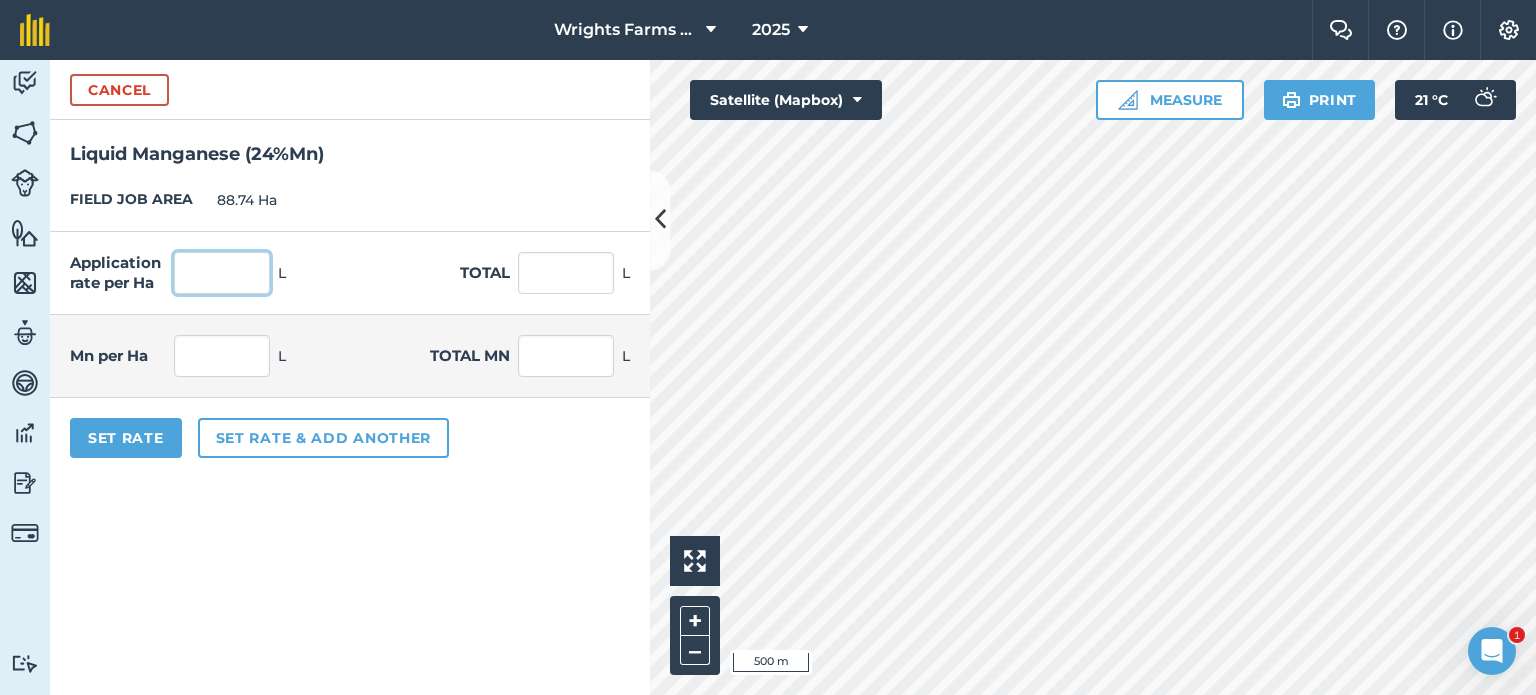 click at bounding box center [222, 273] 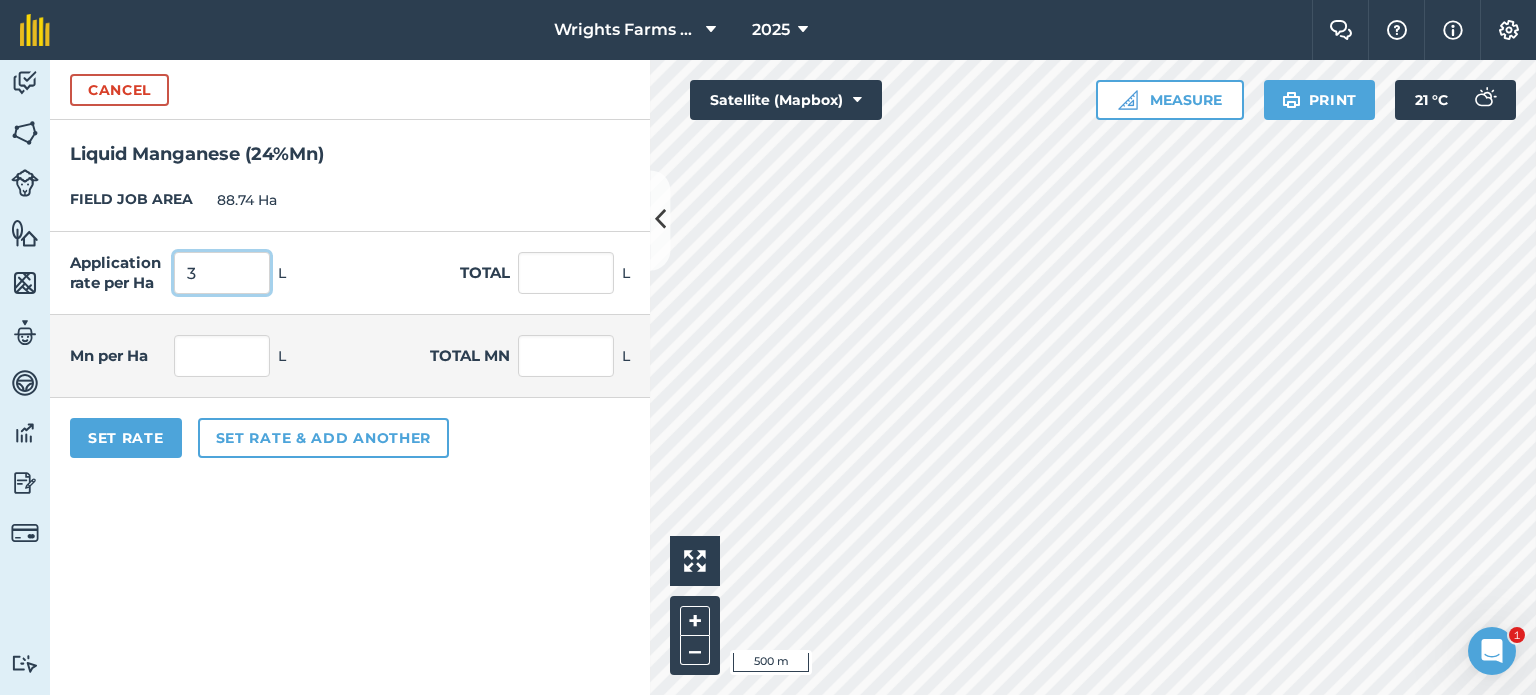 type on "3" 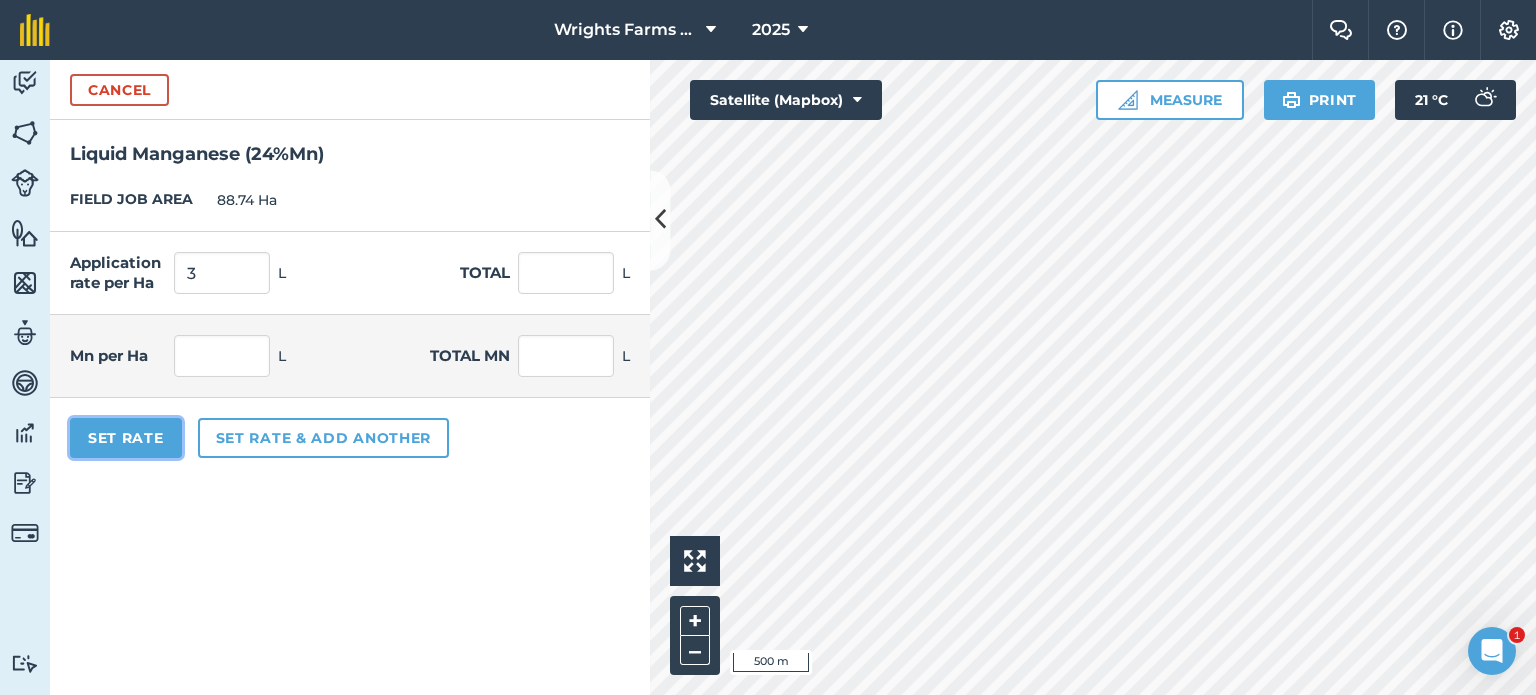type on "266.22" 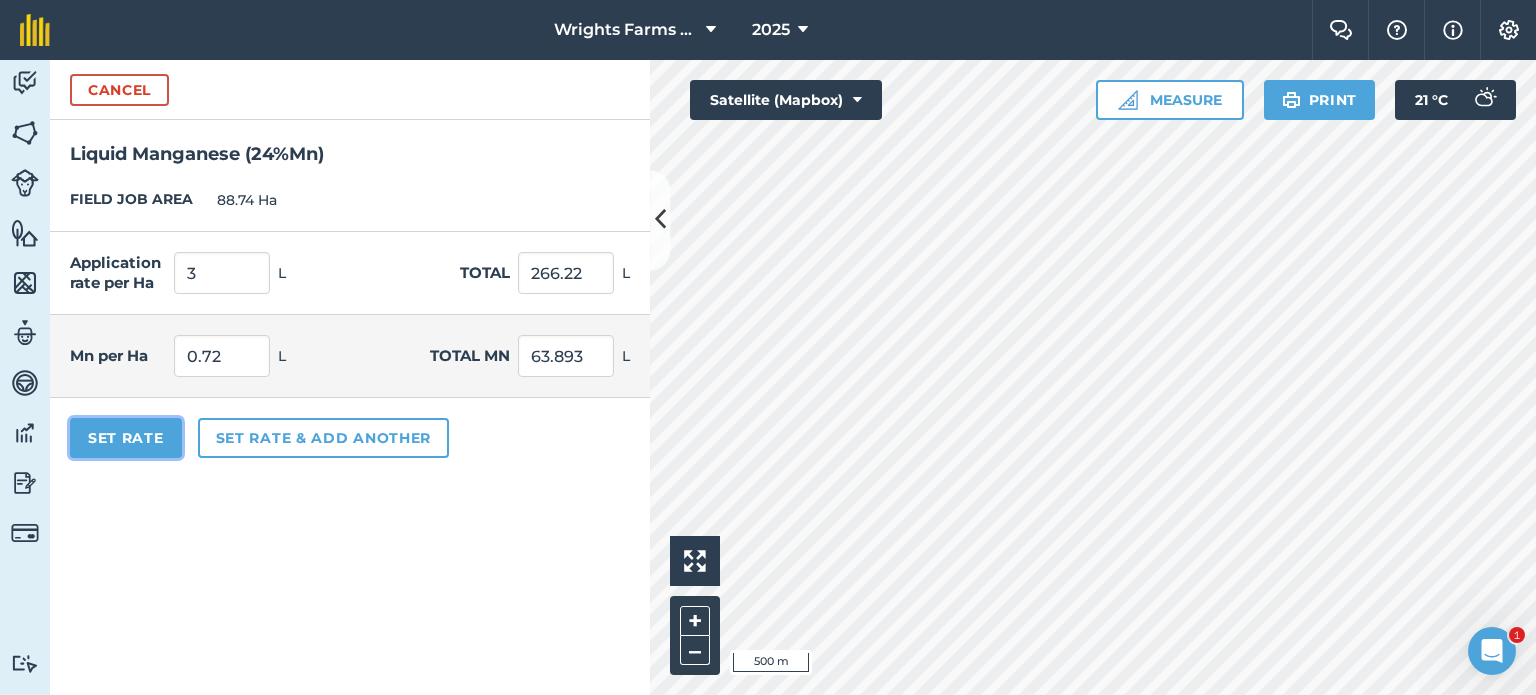click on "Set Rate" at bounding box center [126, 438] 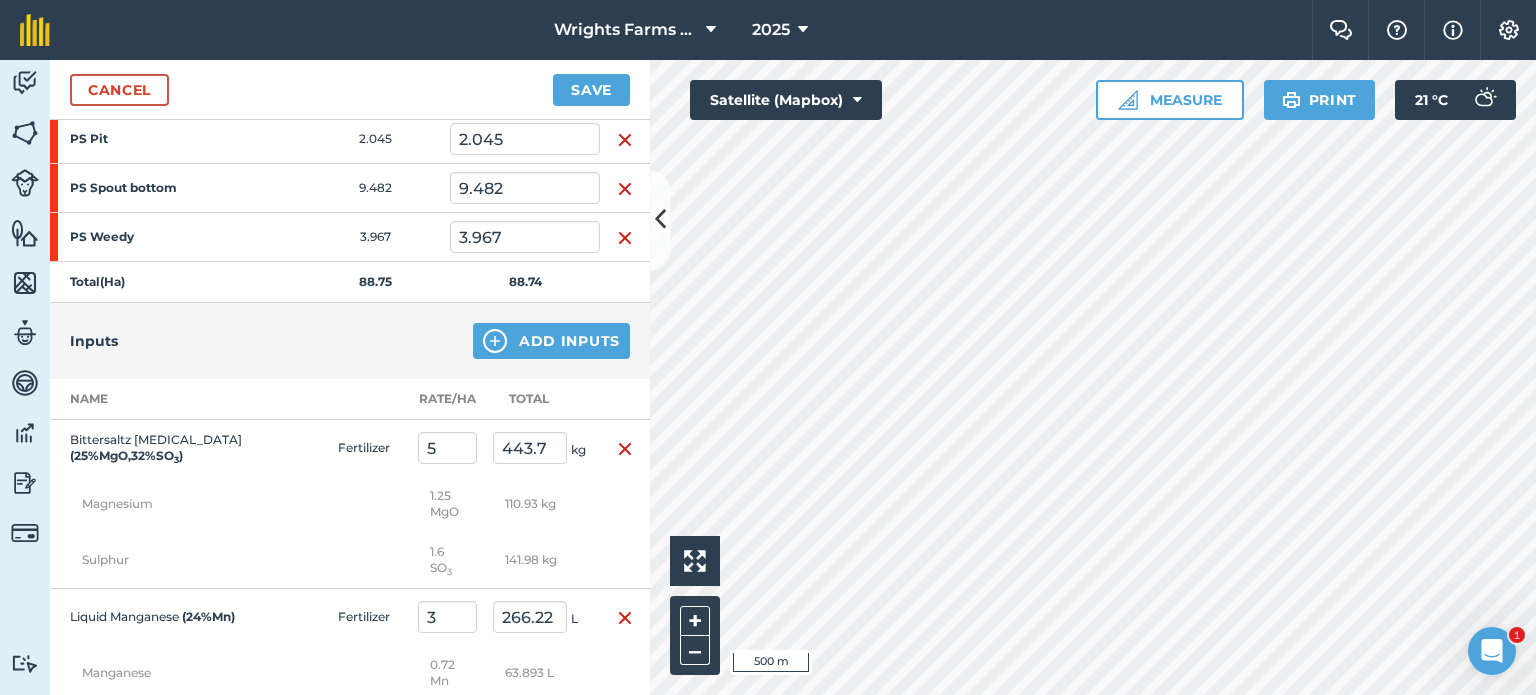 scroll, scrollTop: 823, scrollLeft: 0, axis: vertical 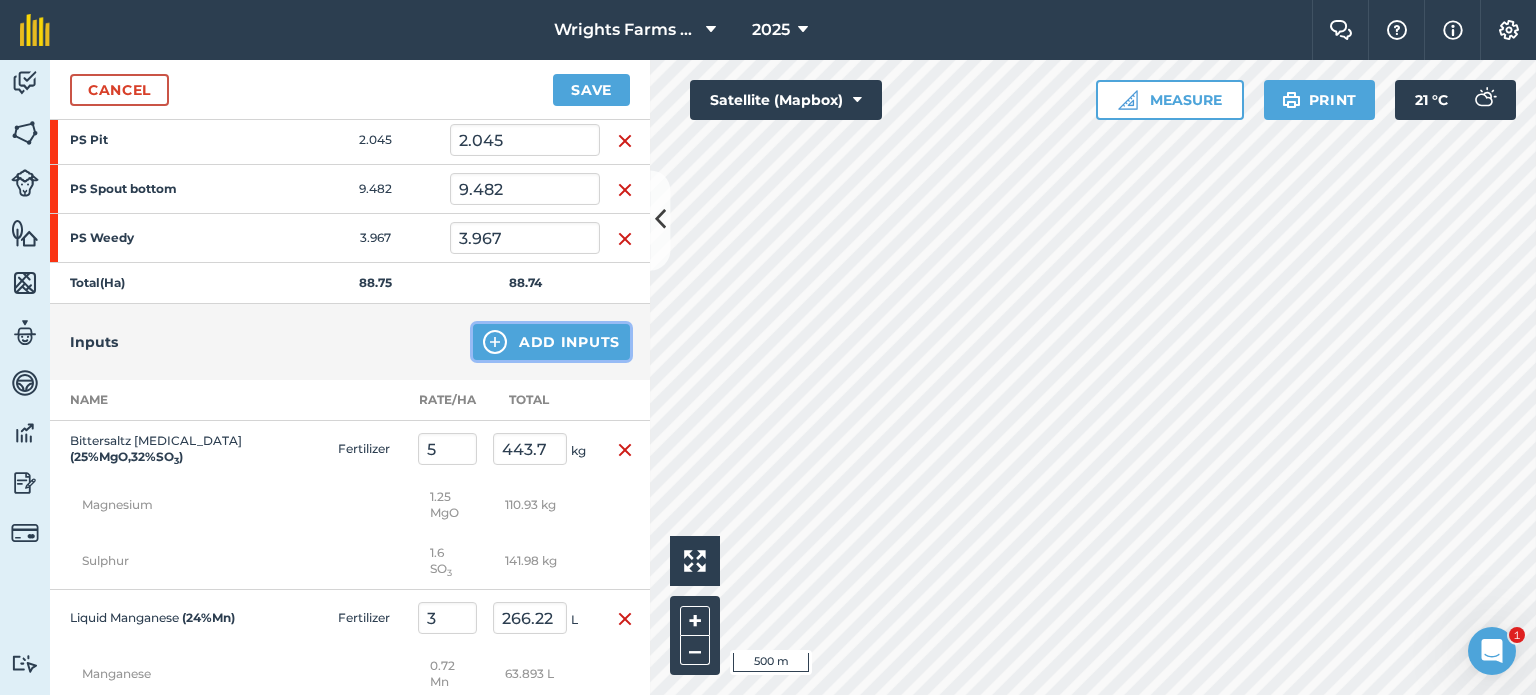 click on "Add Inputs" at bounding box center [551, 342] 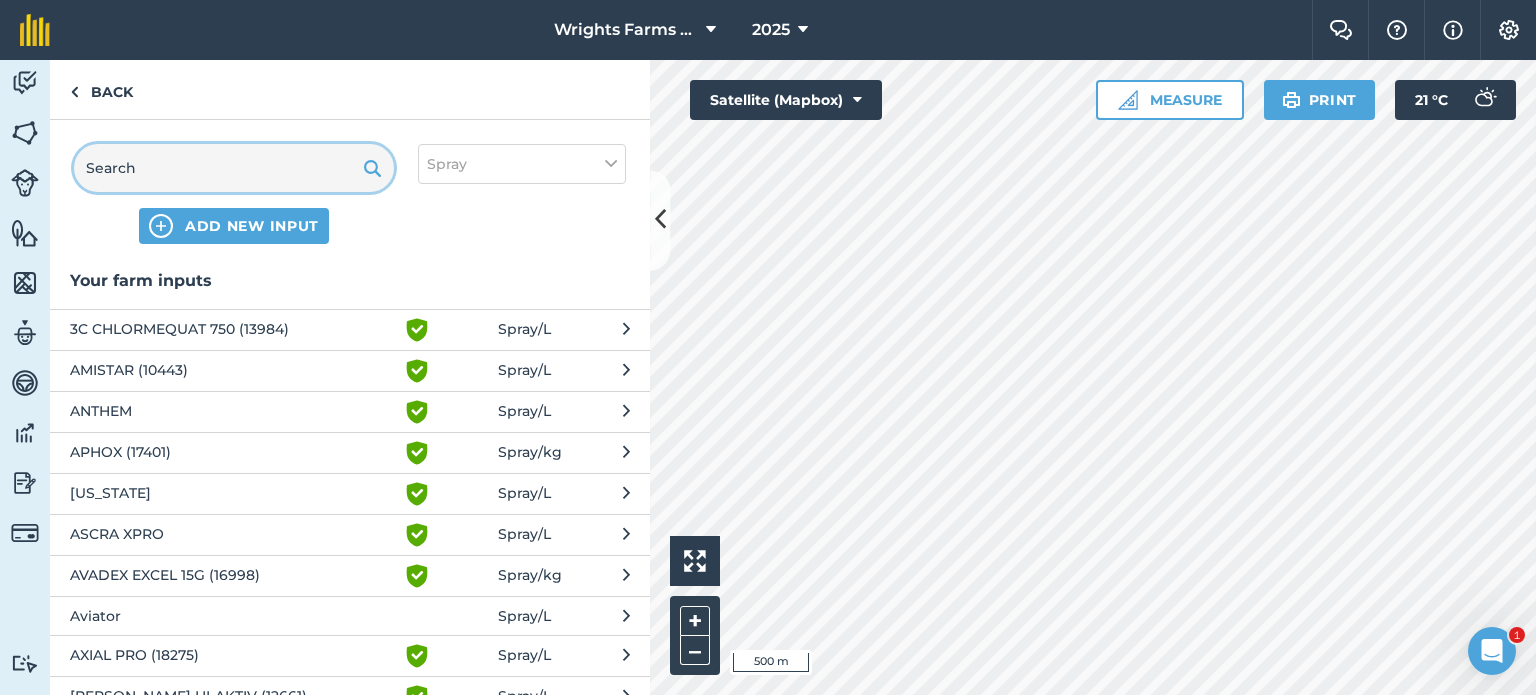 click at bounding box center [234, 168] 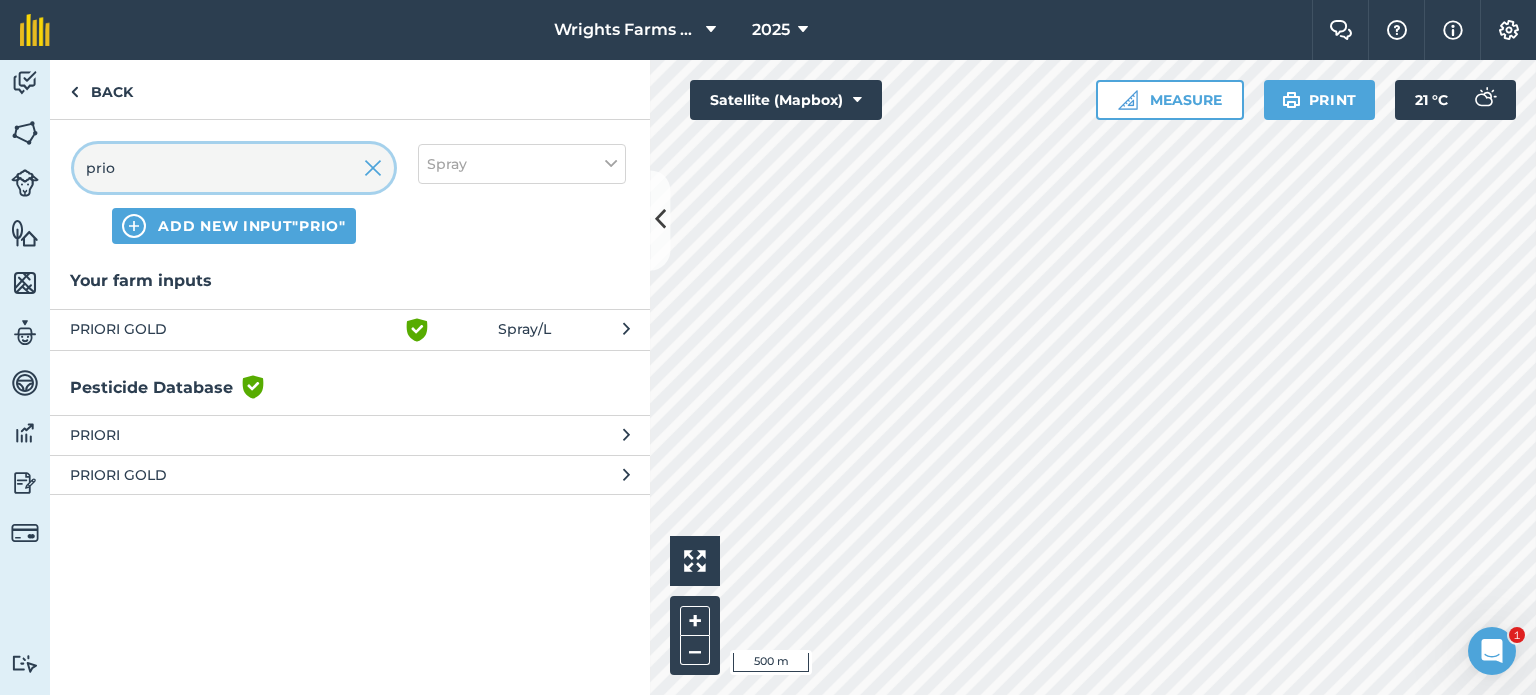 type on "prio" 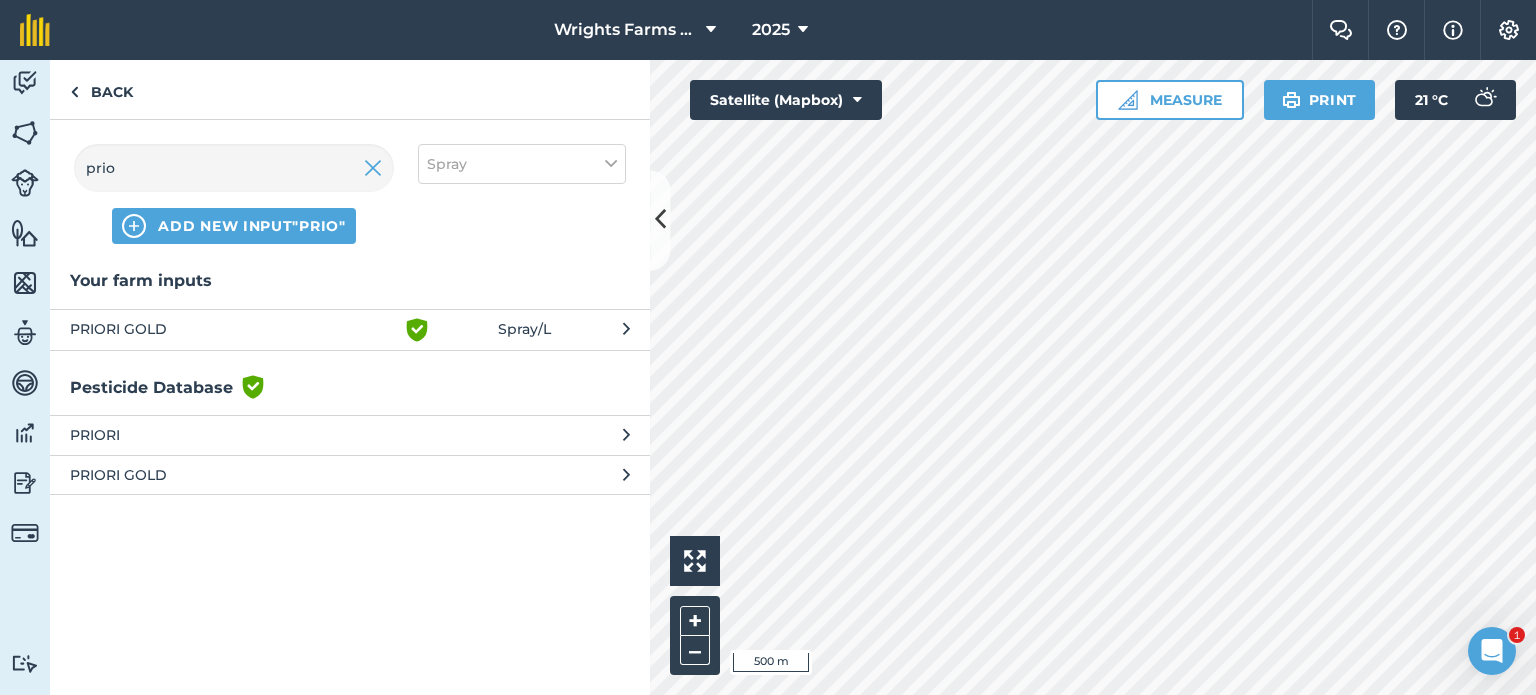 click on "Green shield with white tick" at bounding box center [451, 330] 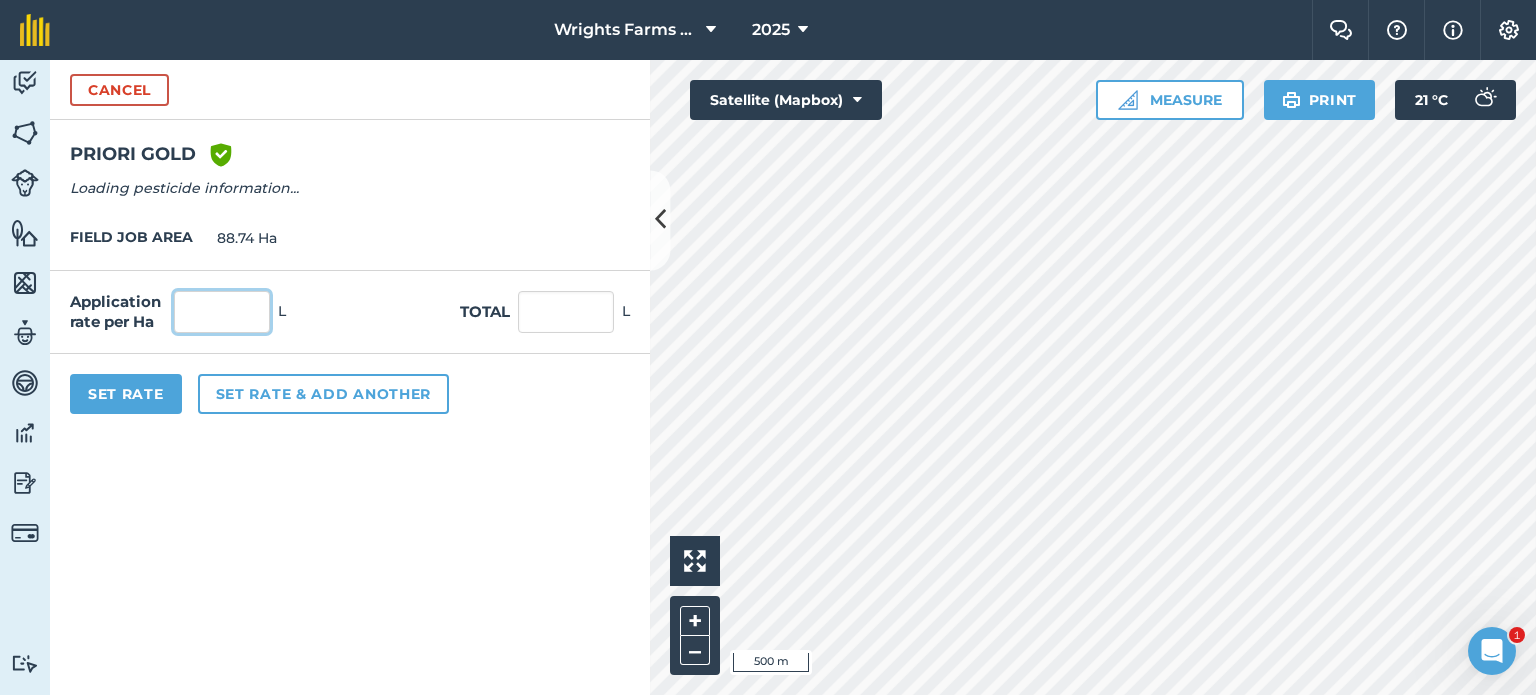 click at bounding box center (222, 312) 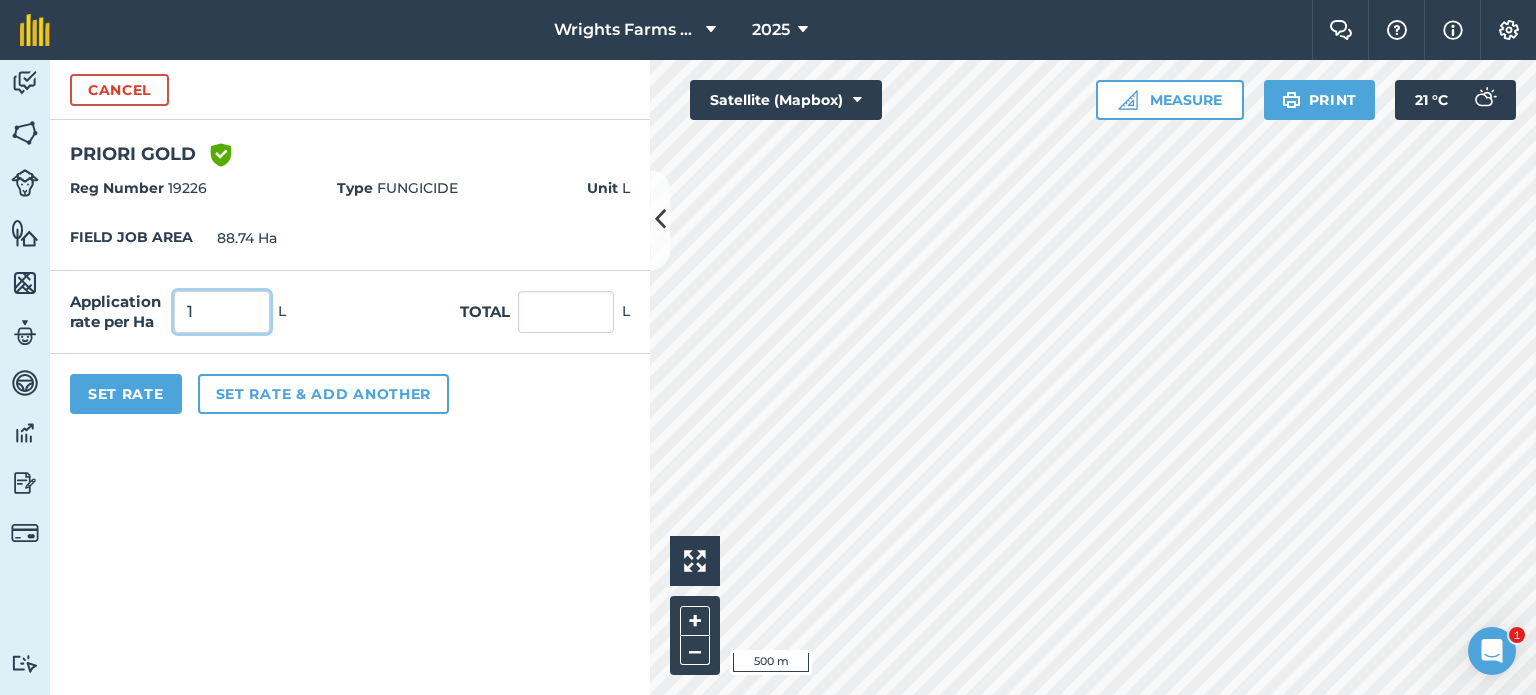 type on "1" 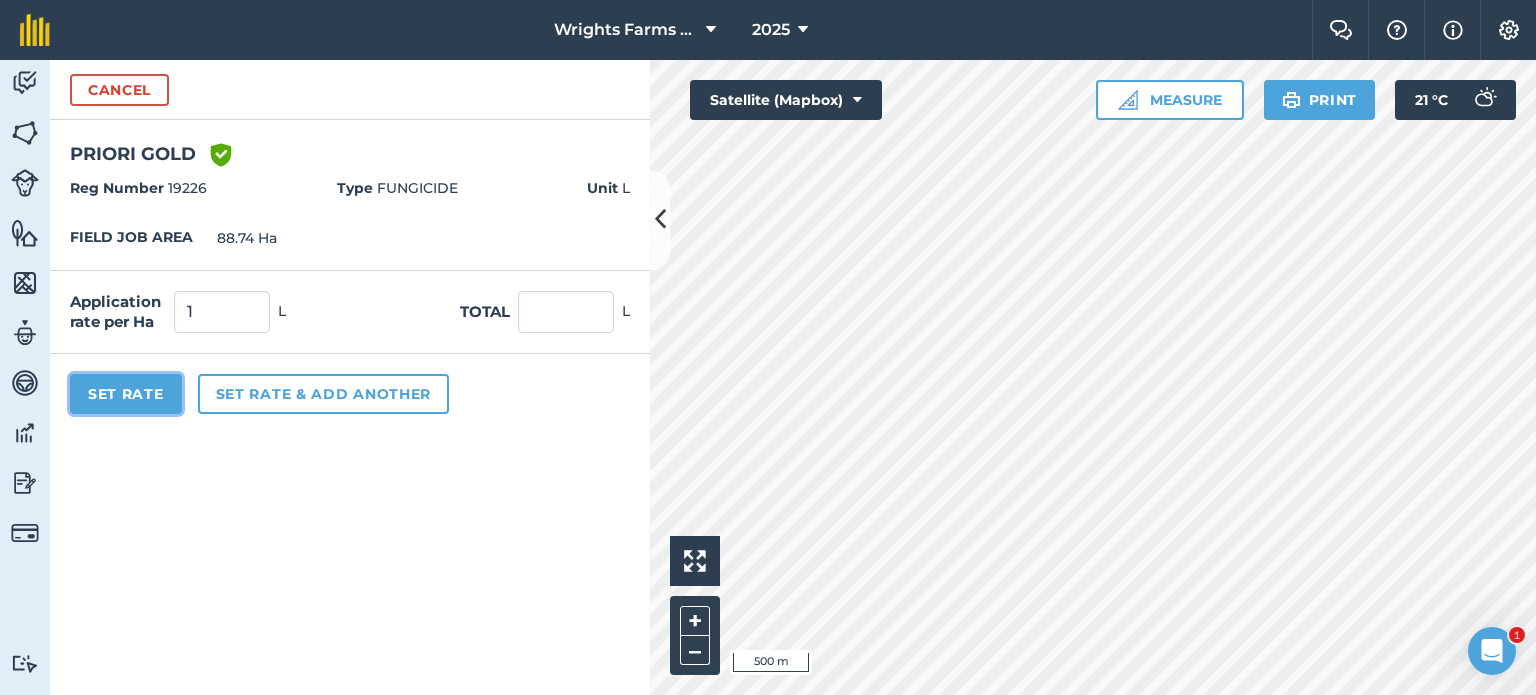 type on "88.74" 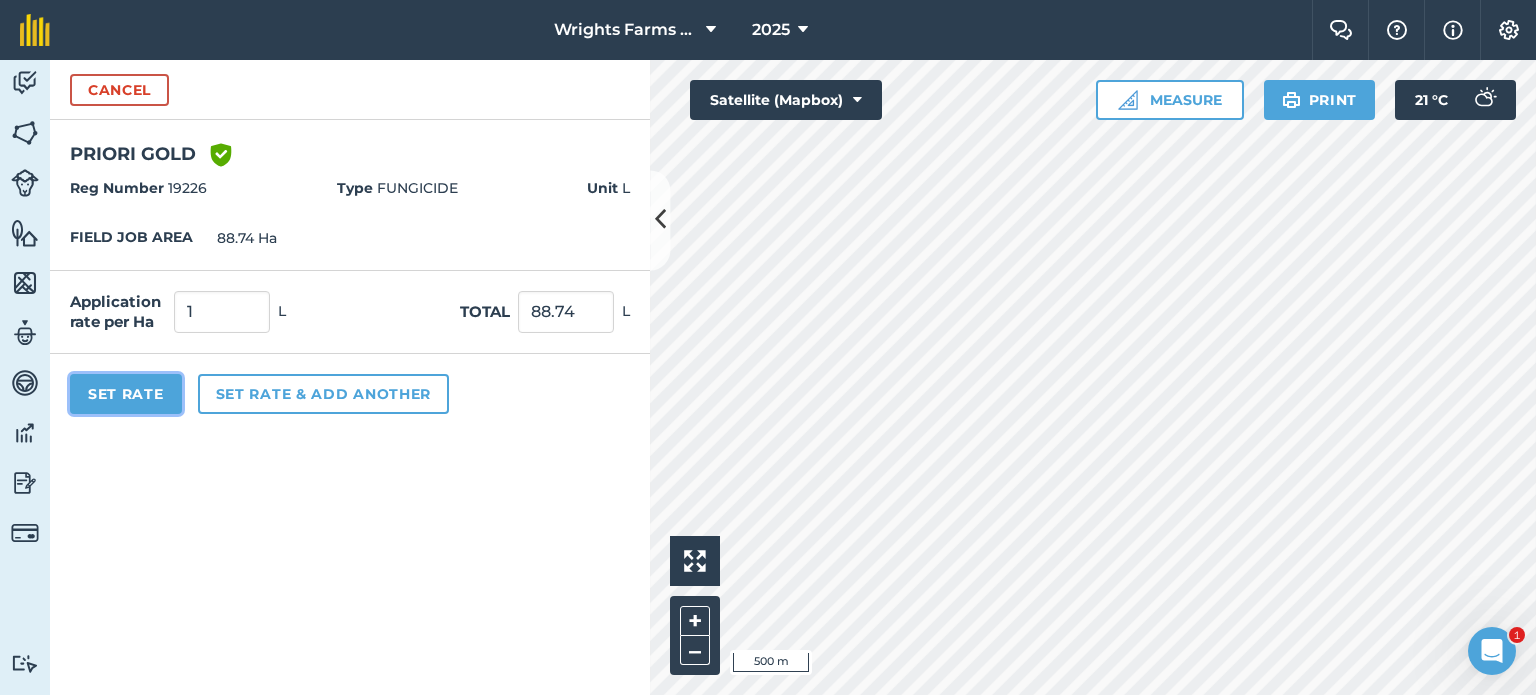 click on "Set Rate" at bounding box center (126, 394) 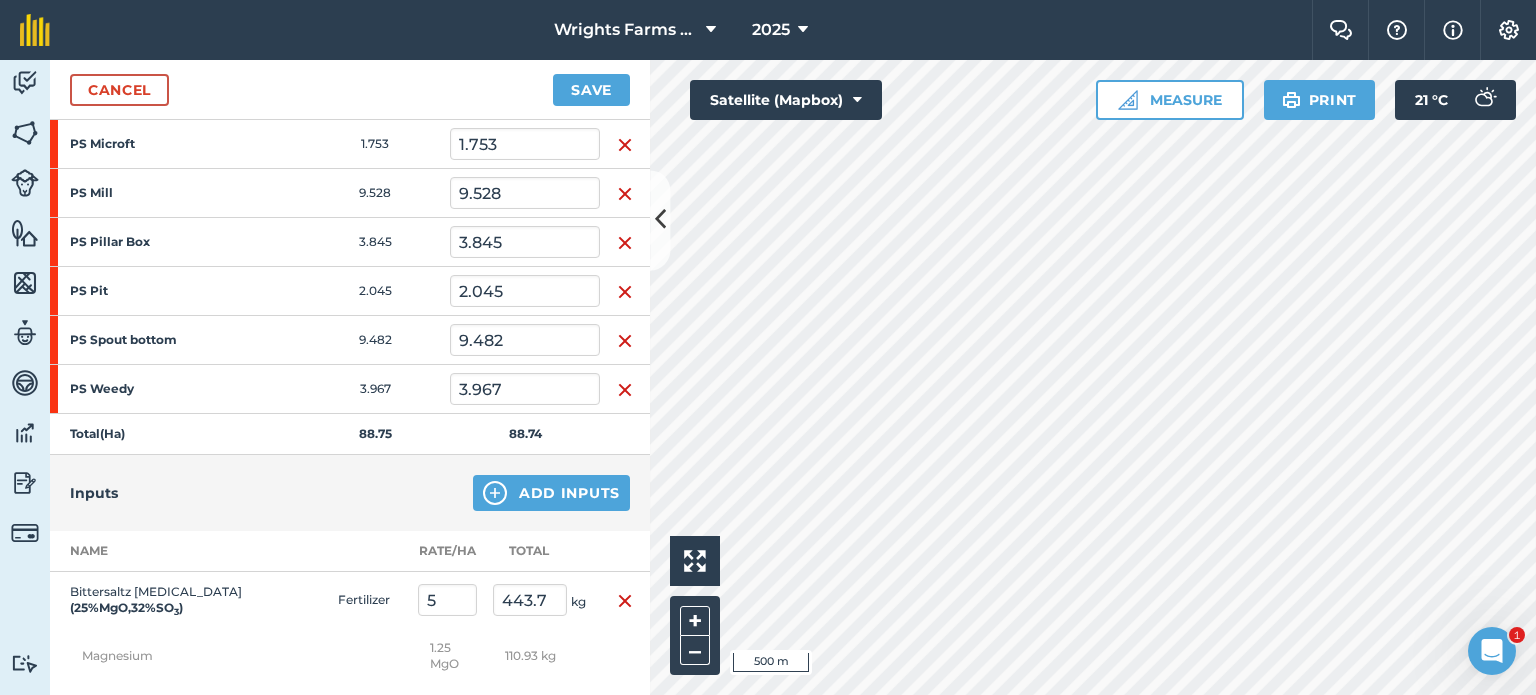scroll, scrollTop: 671, scrollLeft: 0, axis: vertical 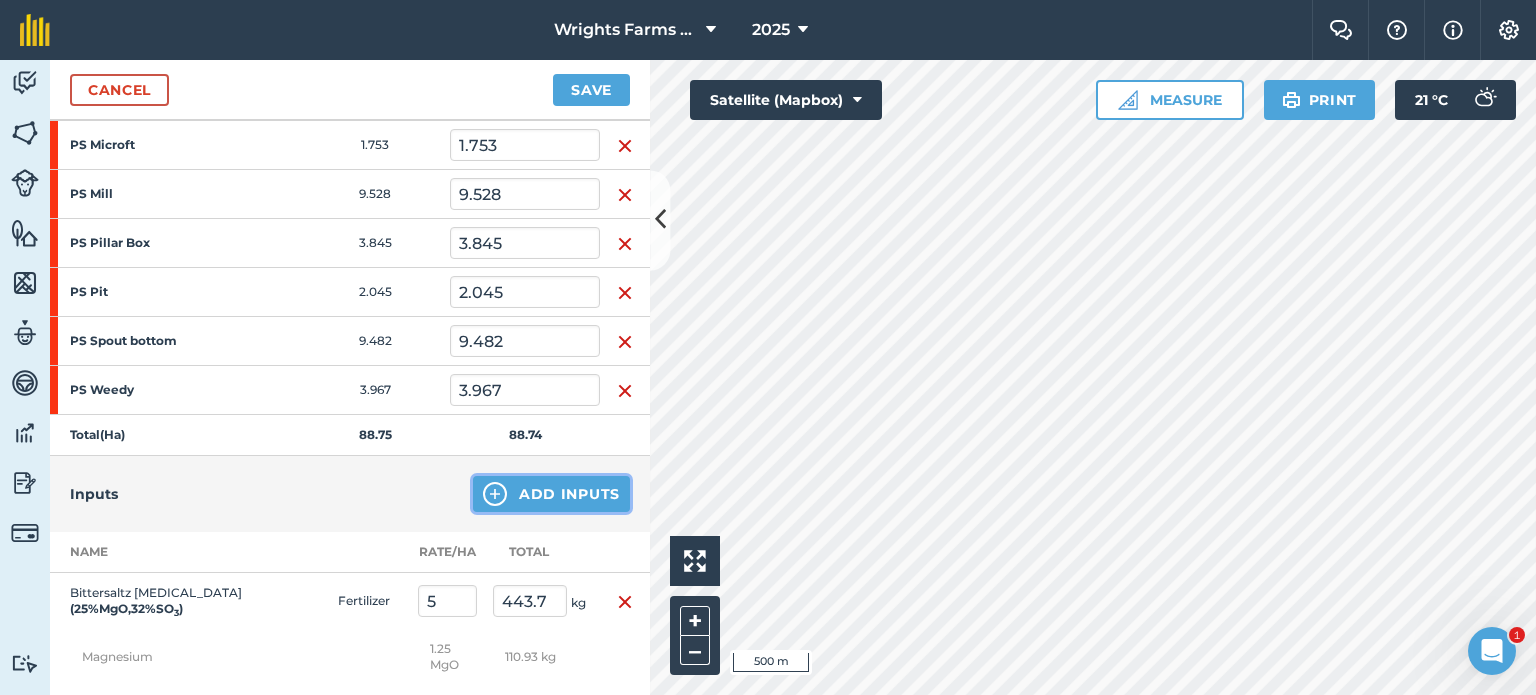 click on "Add Inputs" at bounding box center (551, 494) 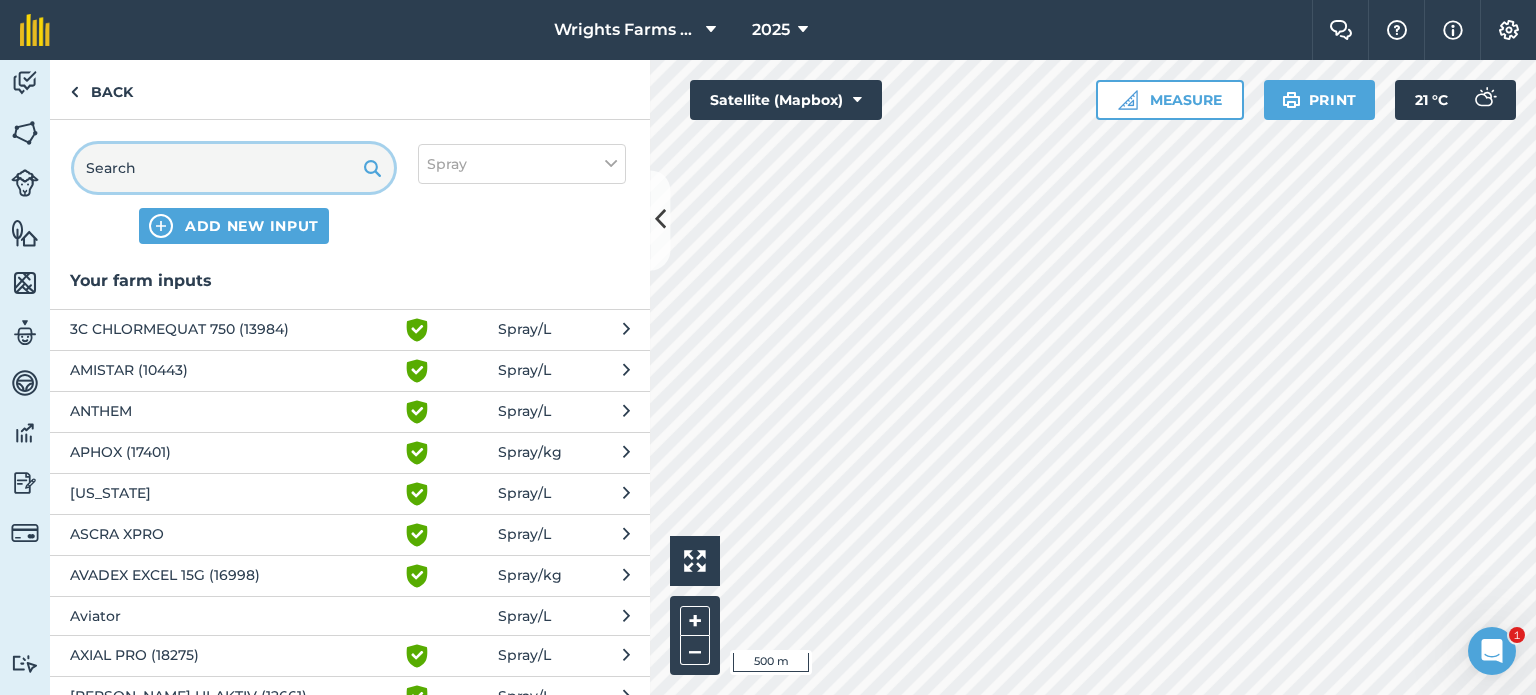 click at bounding box center [234, 168] 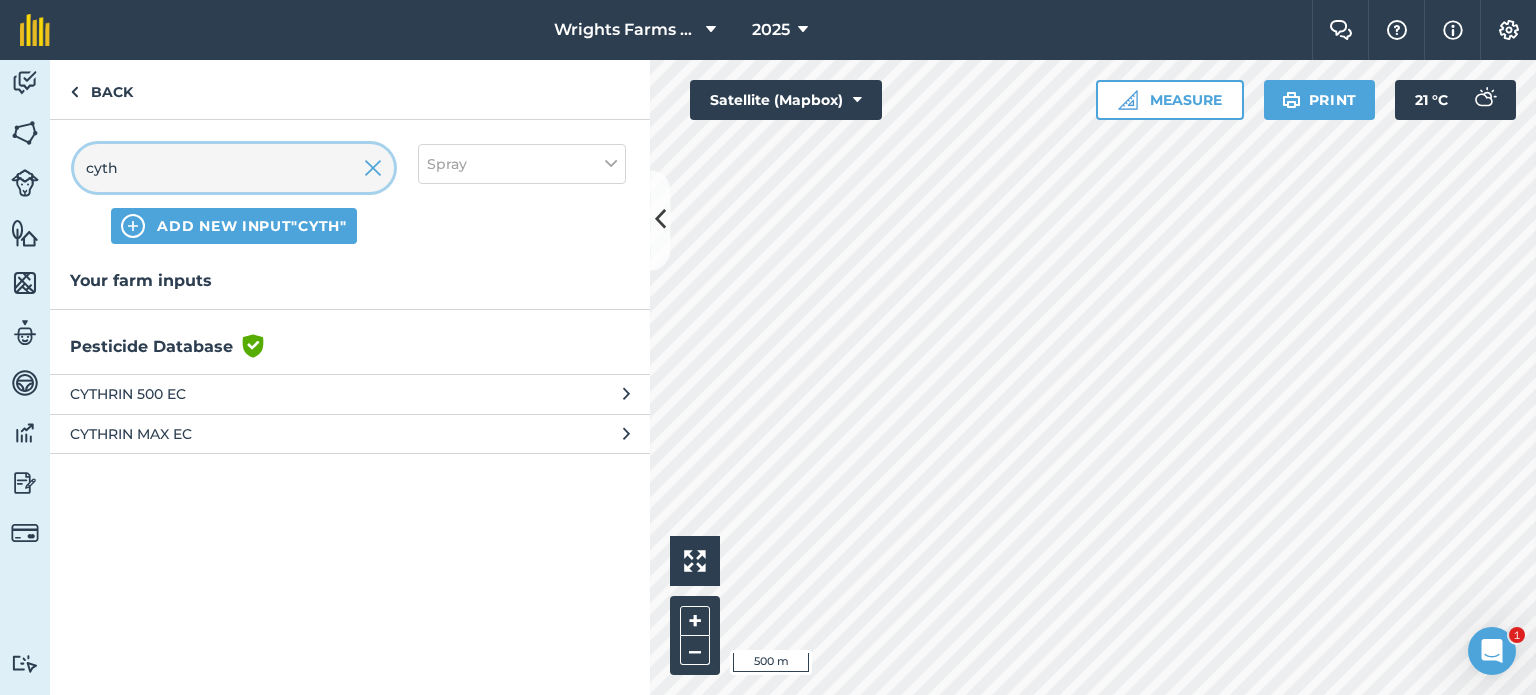 type on "cyth" 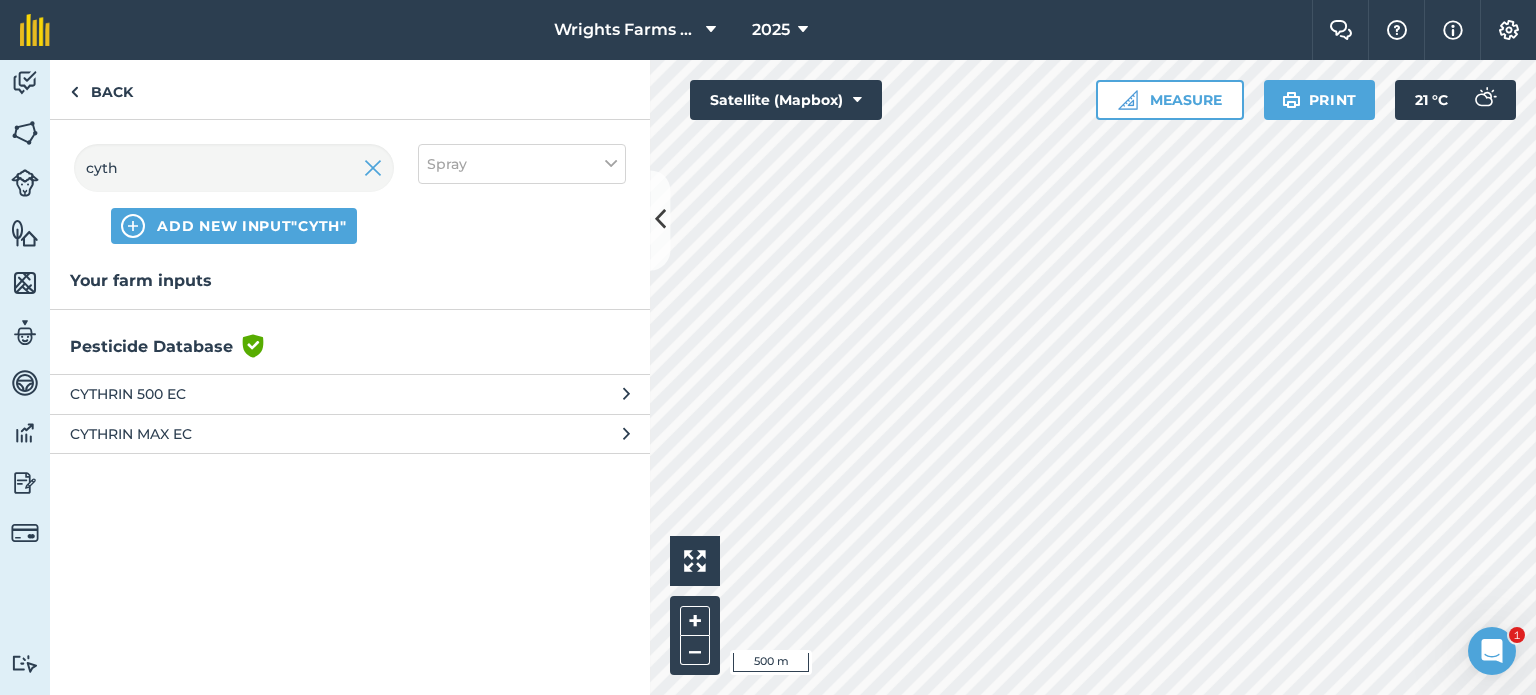 click on "CYTHRIN MAX EC" at bounding box center (233, 434) 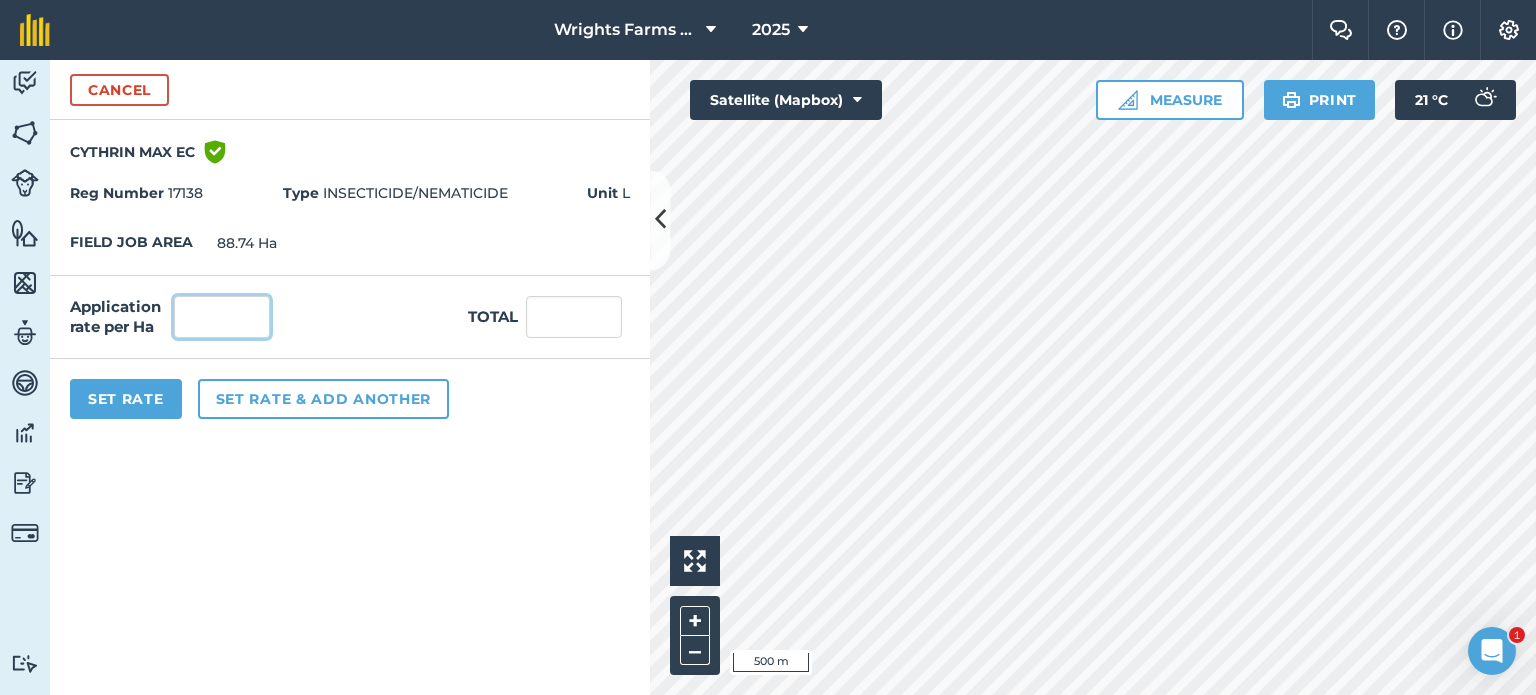 click at bounding box center [222, 317] 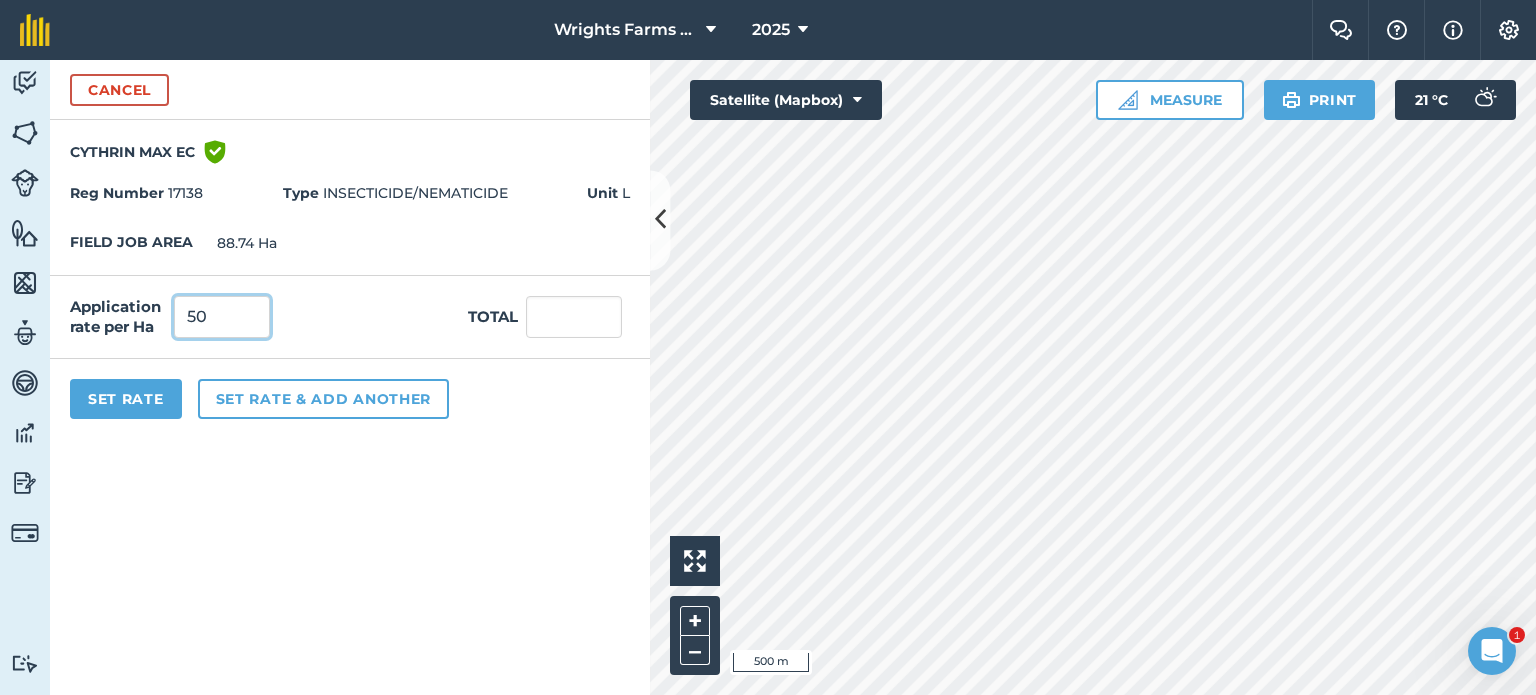 type on "5" 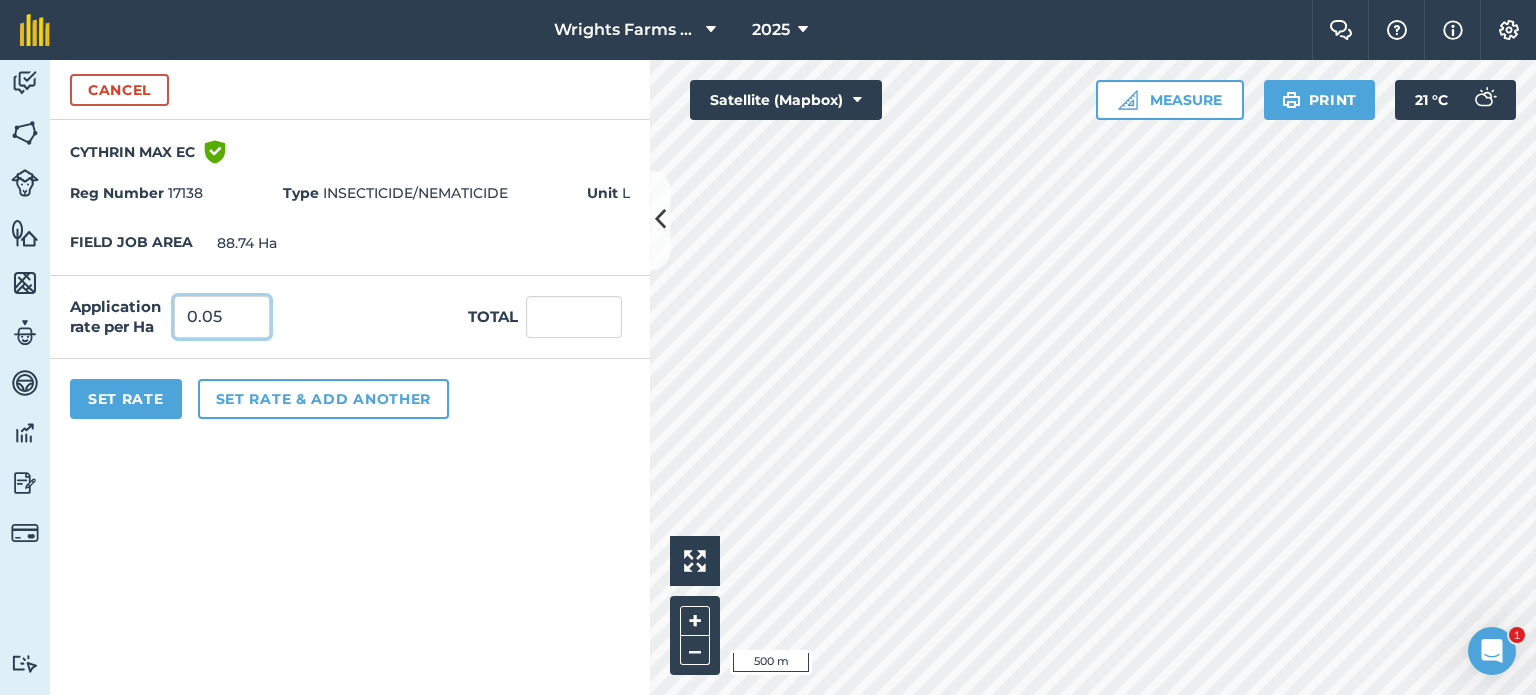 type on "0.05" 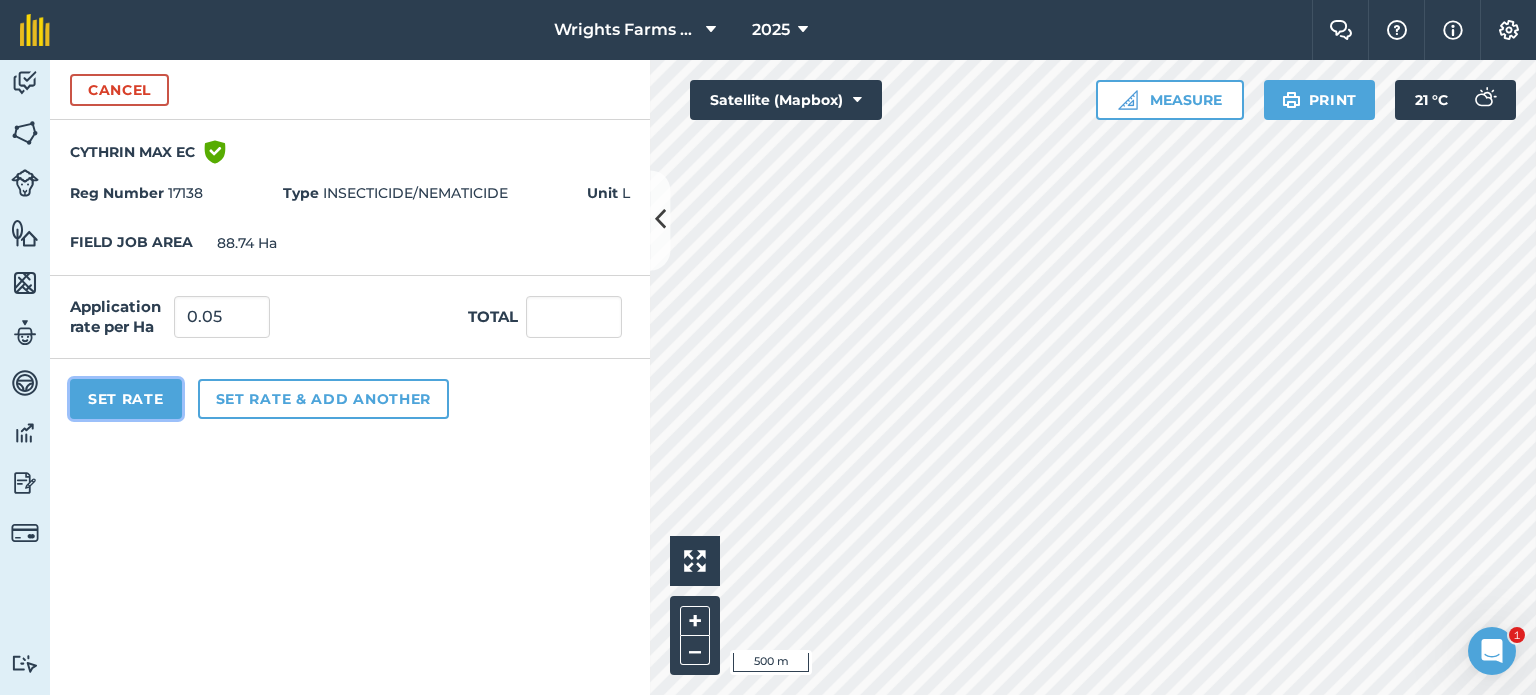type on "4.437" 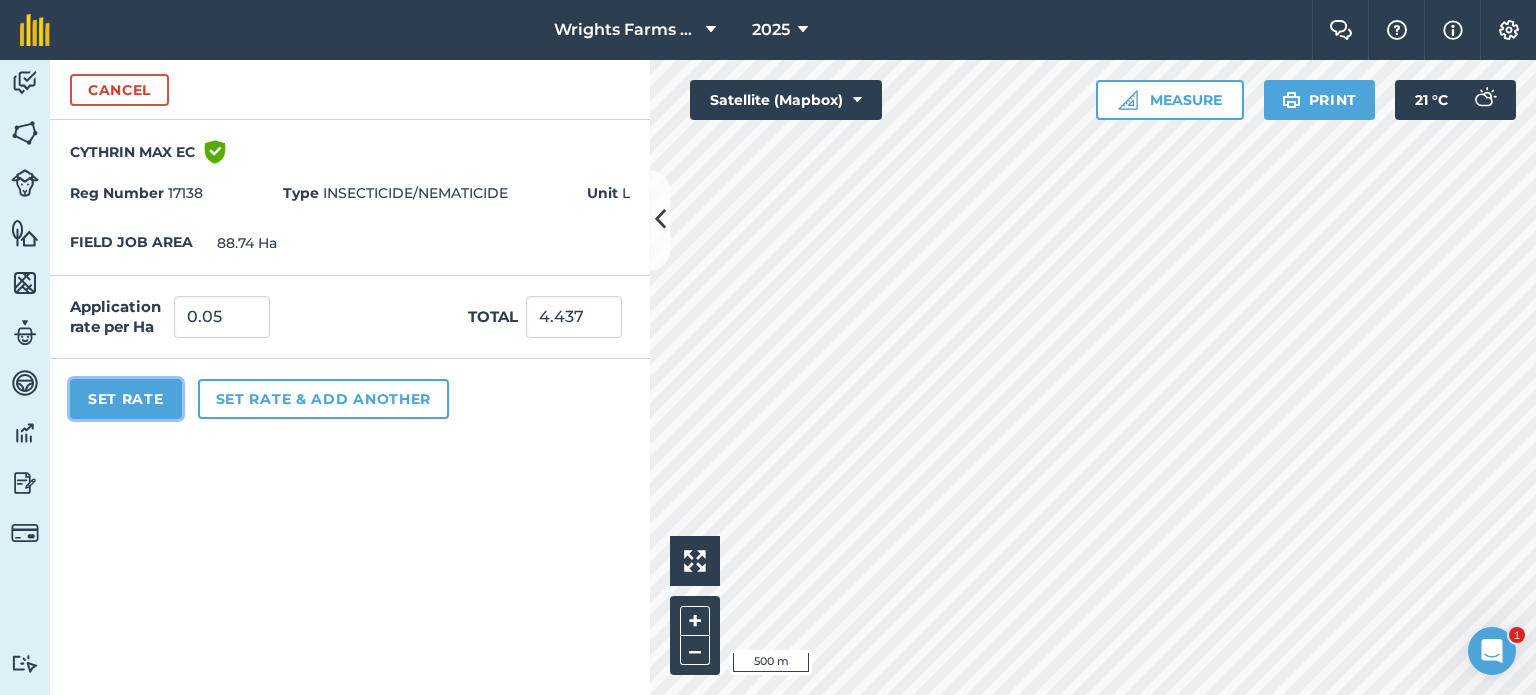 click on "Set Rate" at bounding box center [126, 399] 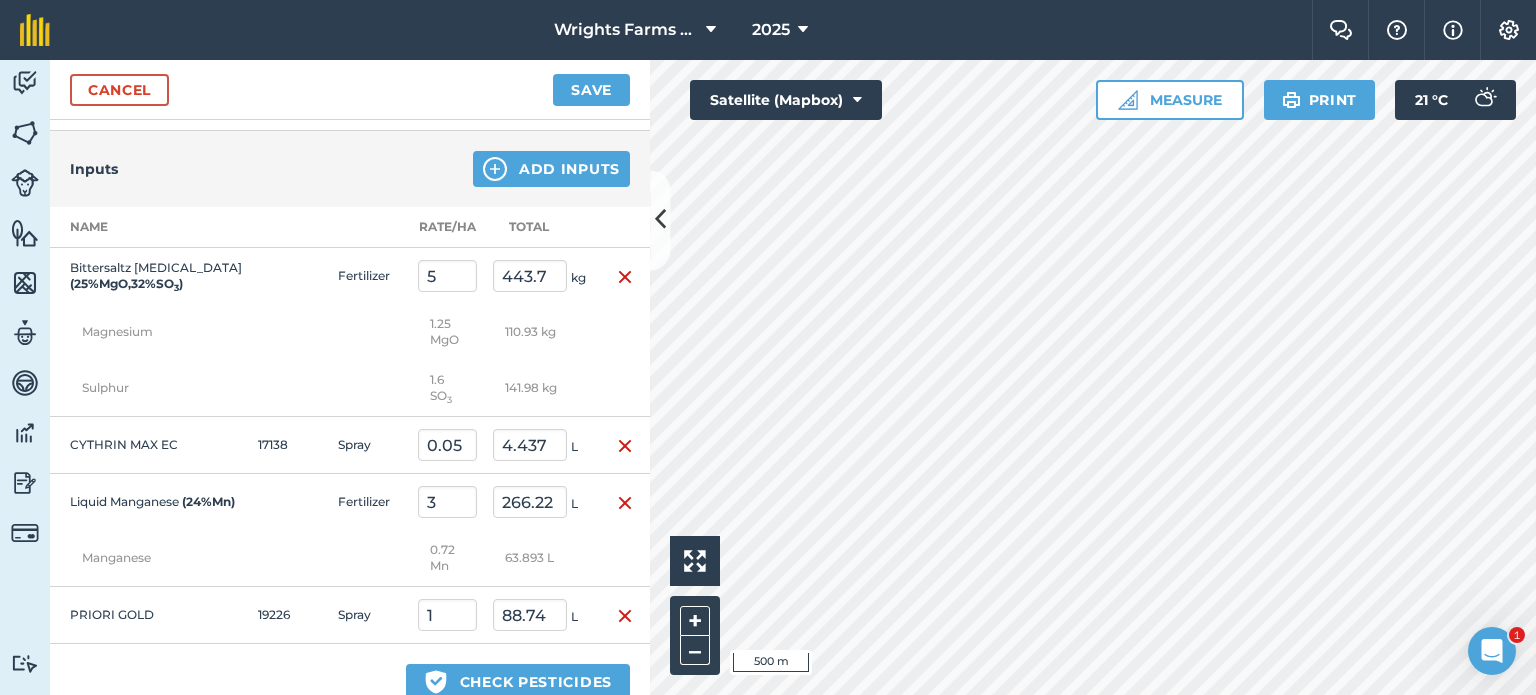 scroll, scrollTop: 987, scrollLeft: 0, axis: vertical 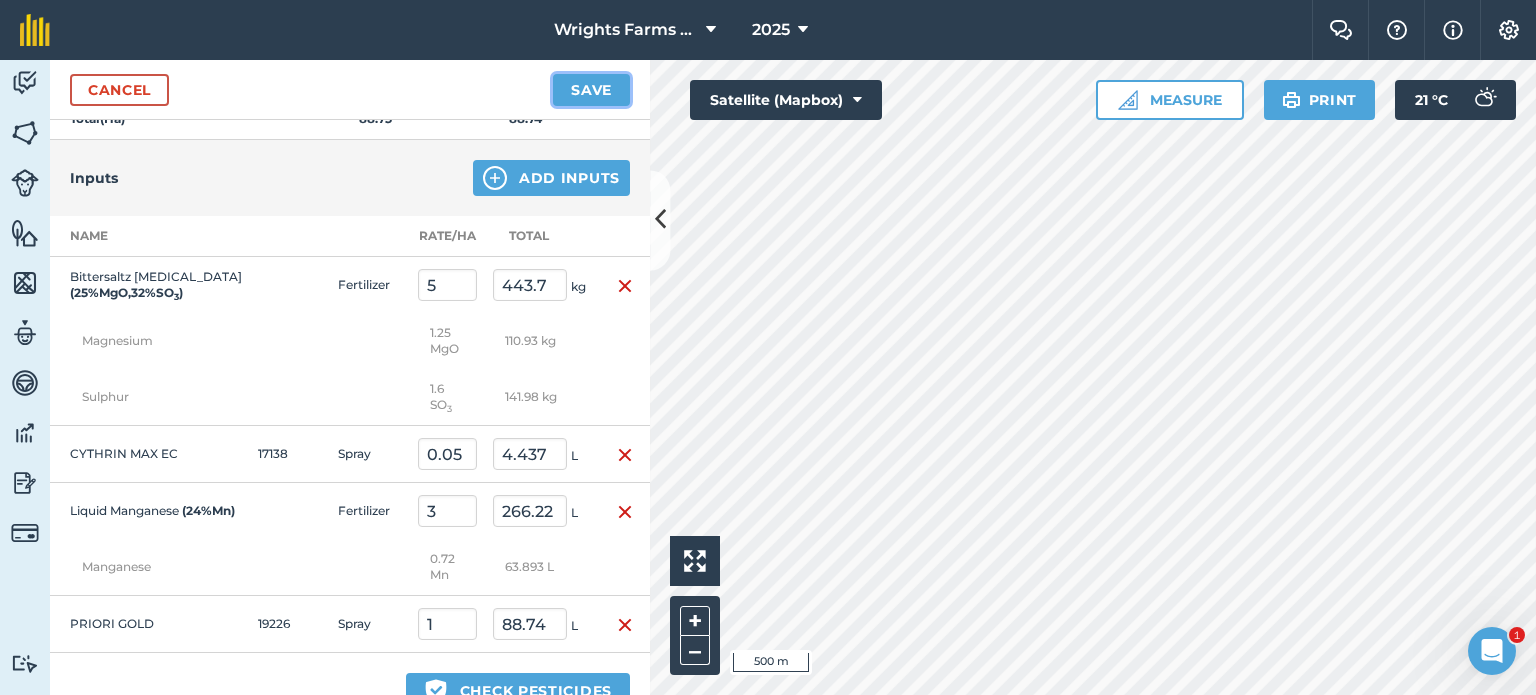 click on "Save" at bounding box center (591, 90) 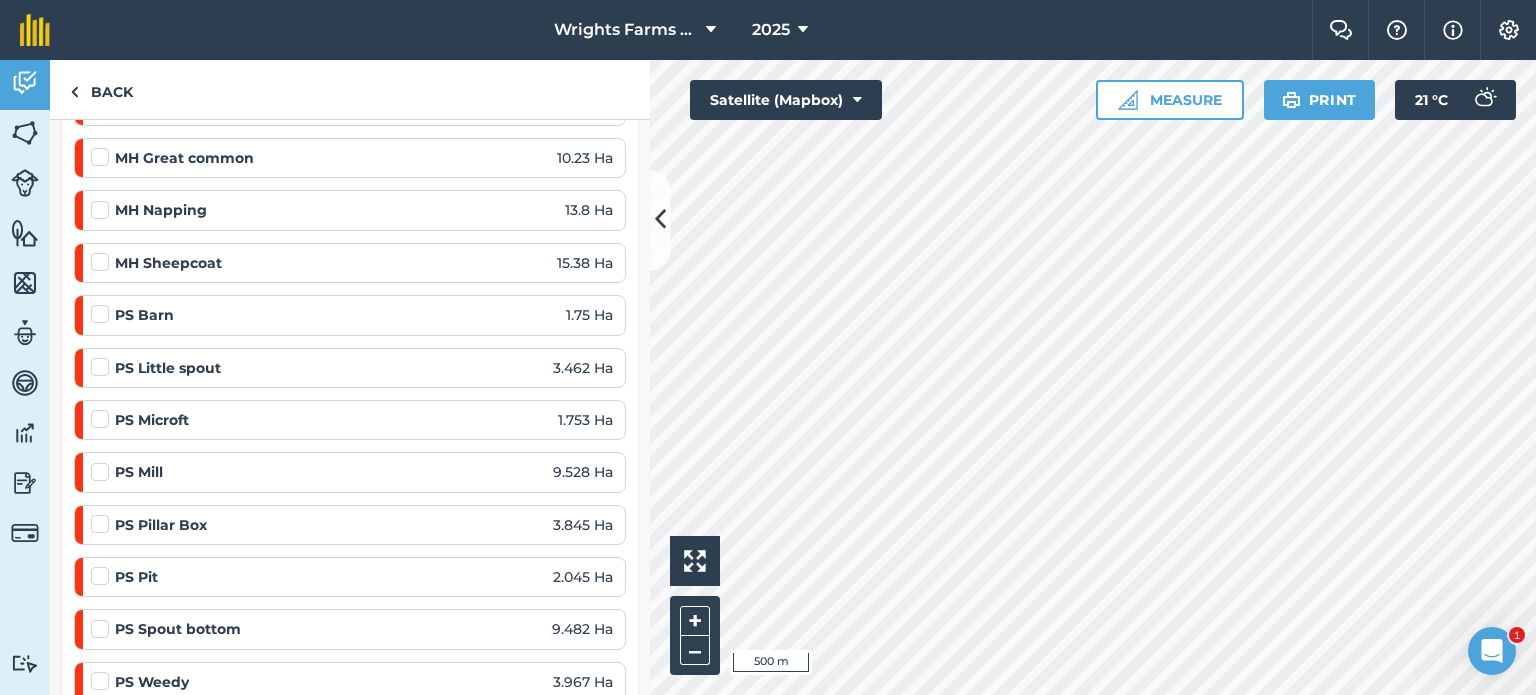 scroll, scrollTop: 0, scrollLeft: 0, axis: both 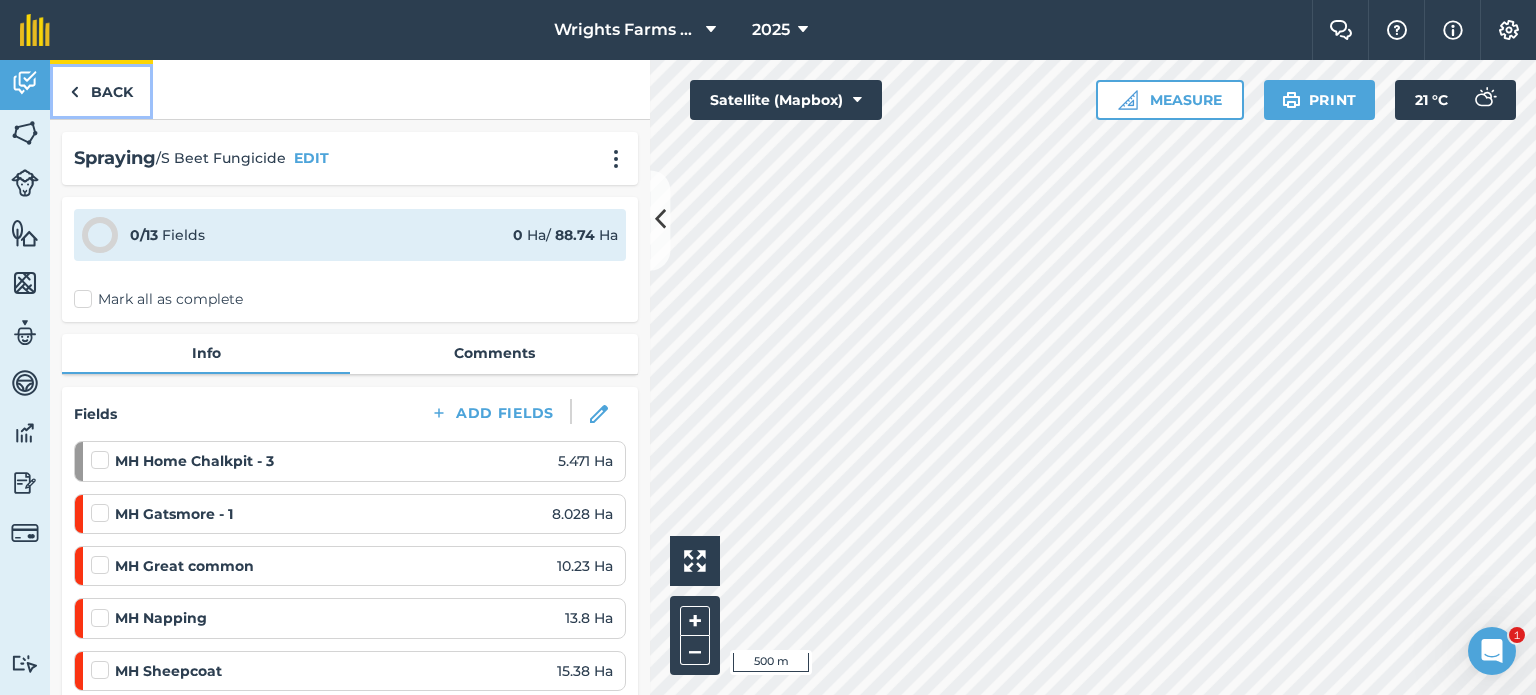 click on "Back" at bounding box center (101, 89) 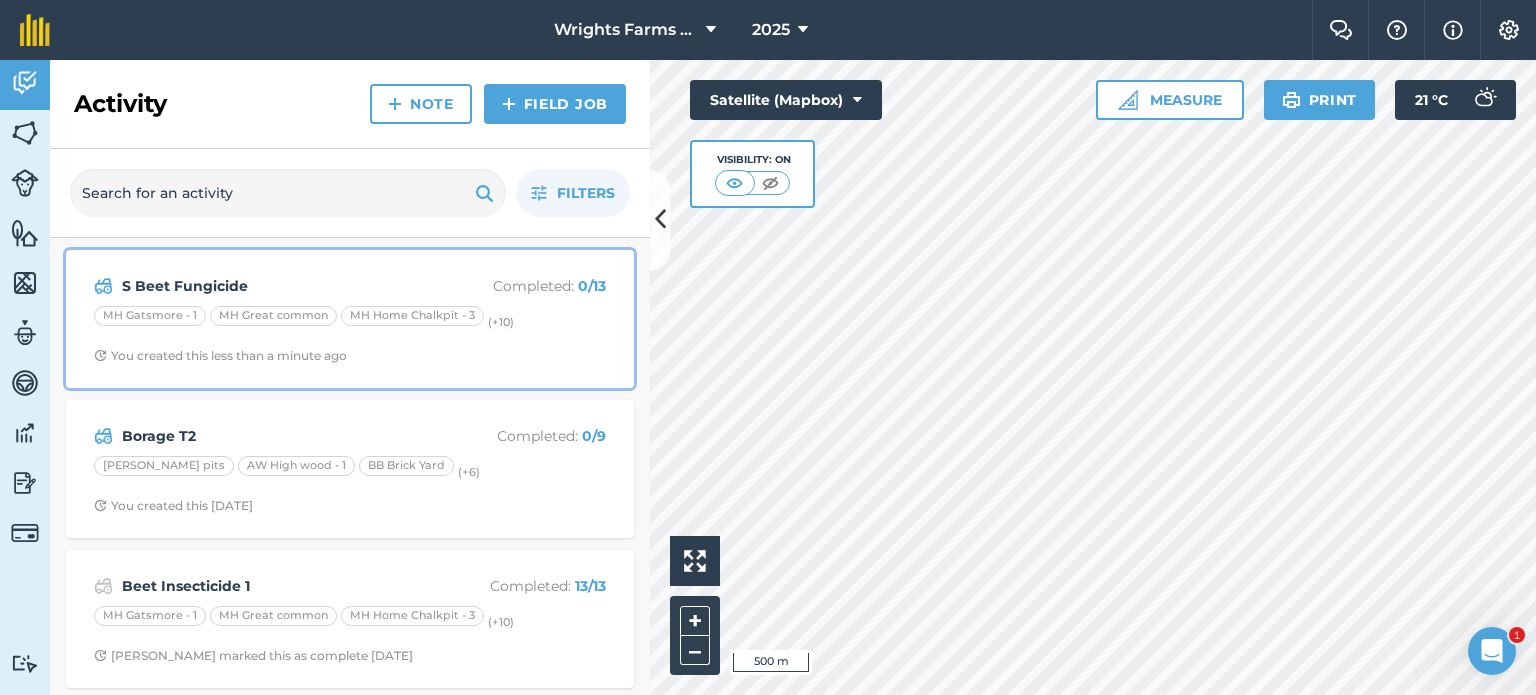 click on "You created this less than a minute ago" at bounding box center [350, 356] 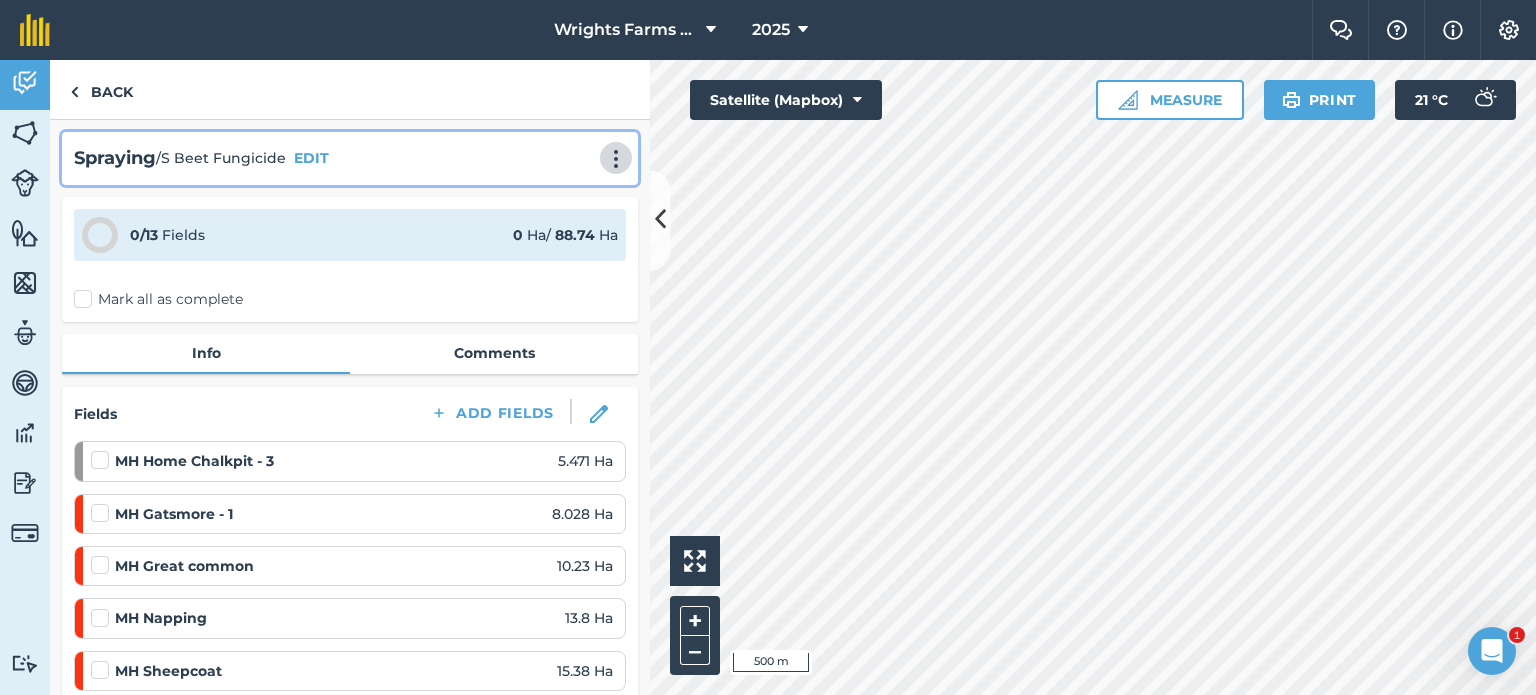 click at bounding box center [616, 159] 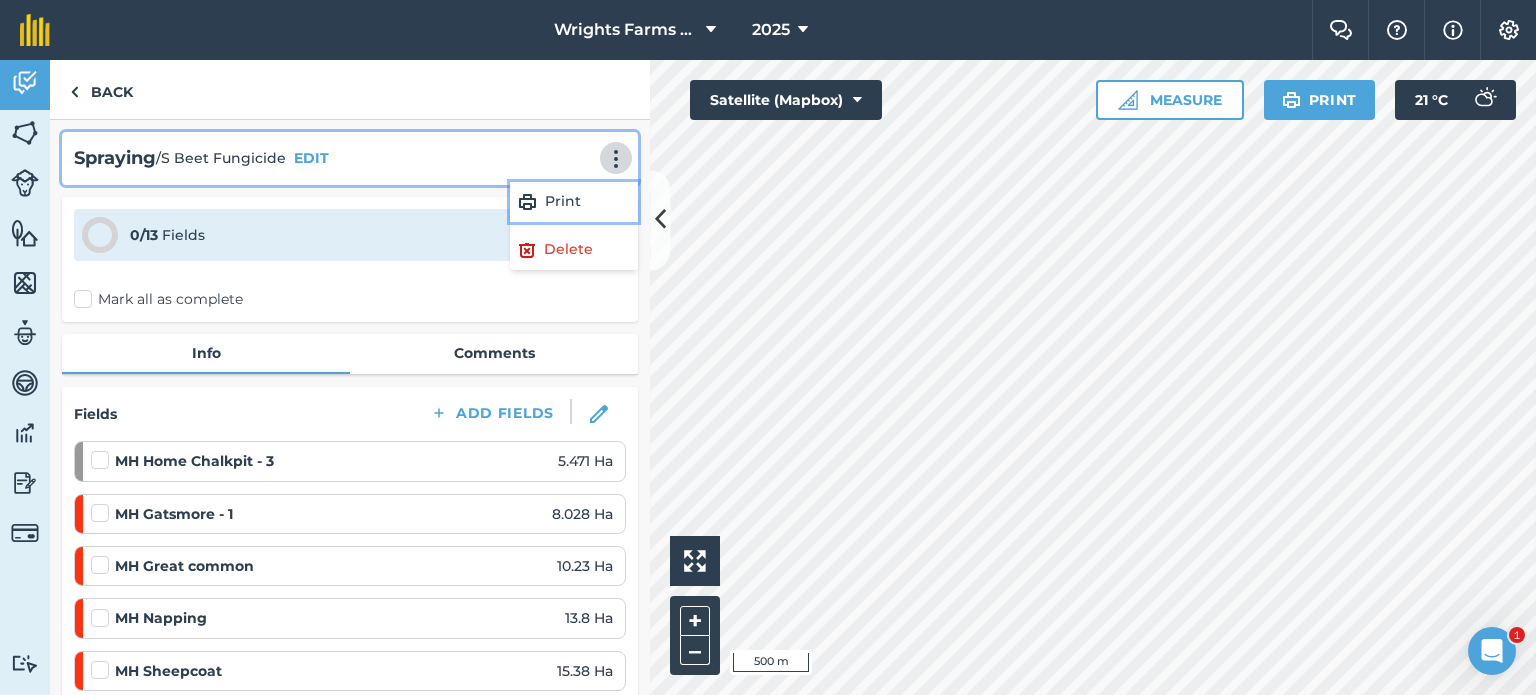 click at bounding box center [527, 202] 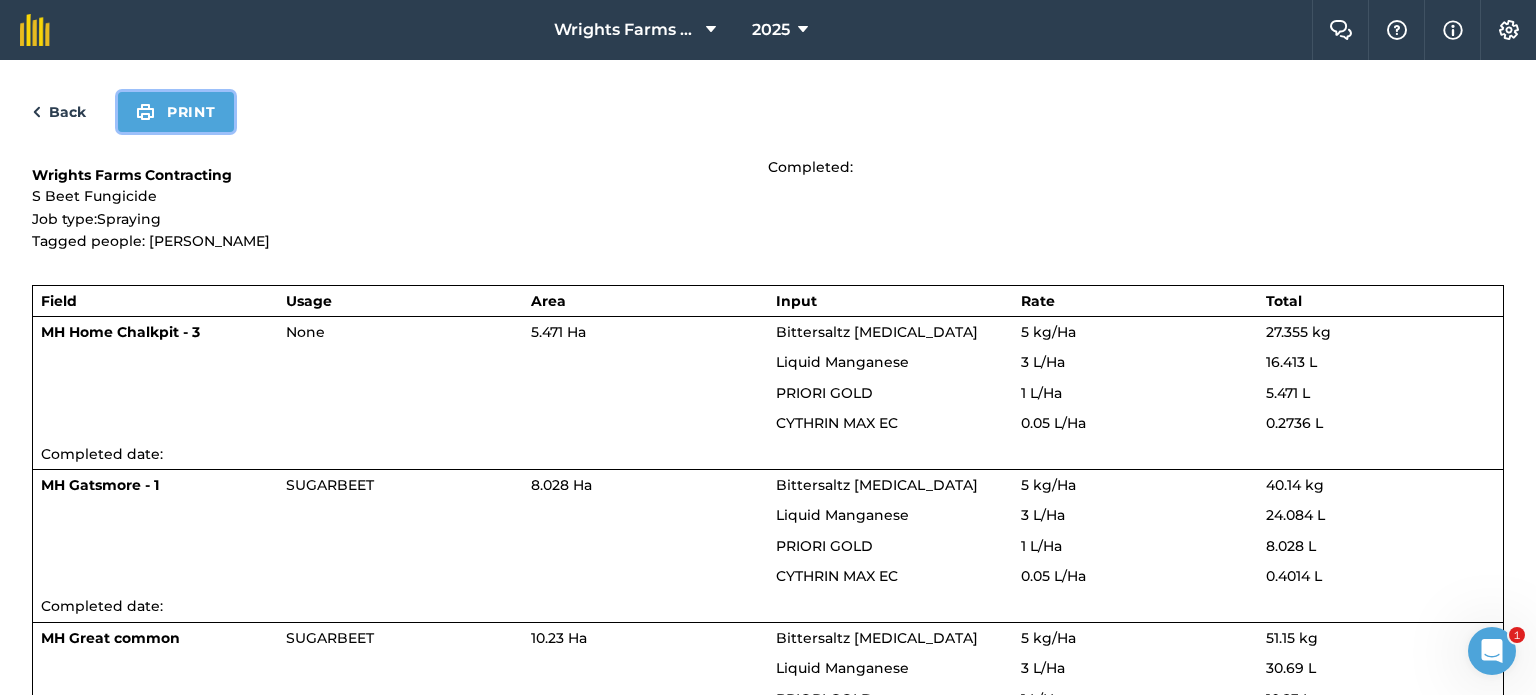 click on "Print" at bounding box center (176, 112) 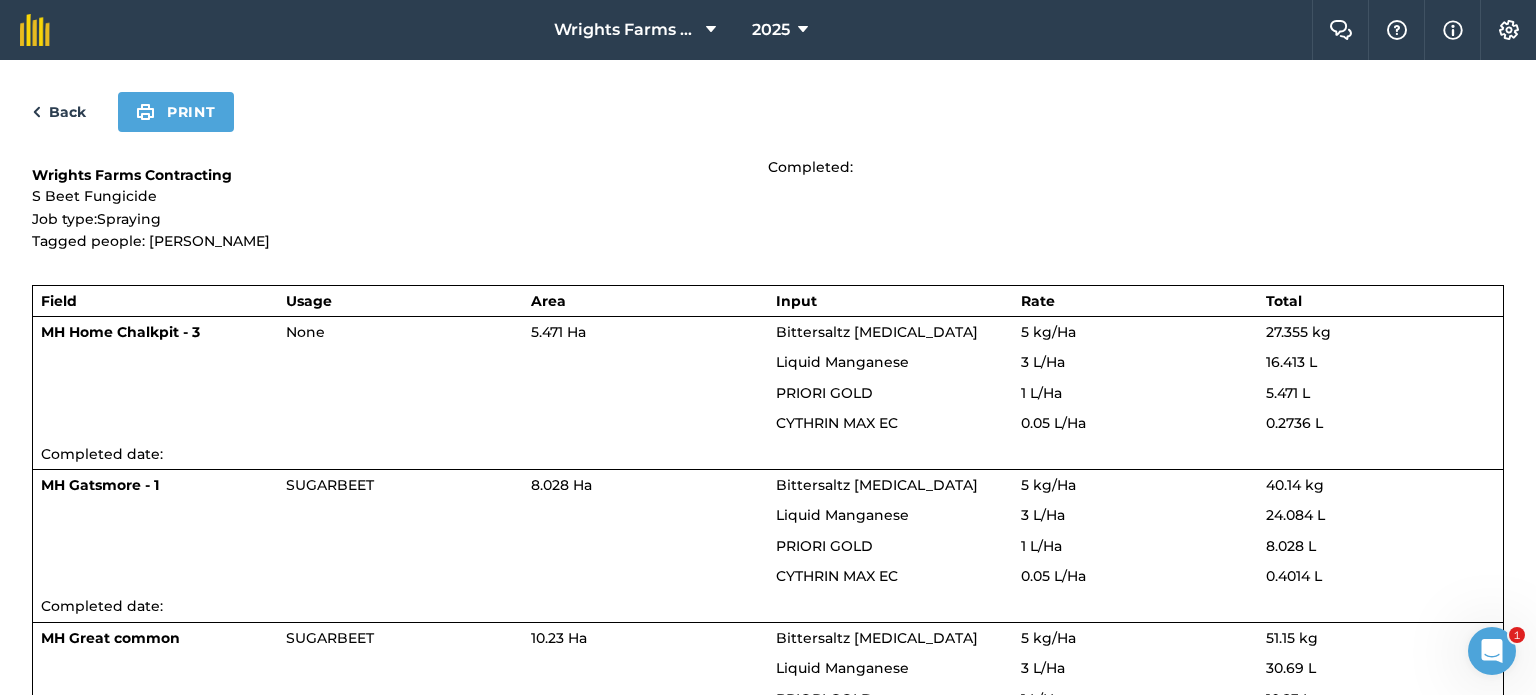 click on "Back" at bounding box center [59, 112] 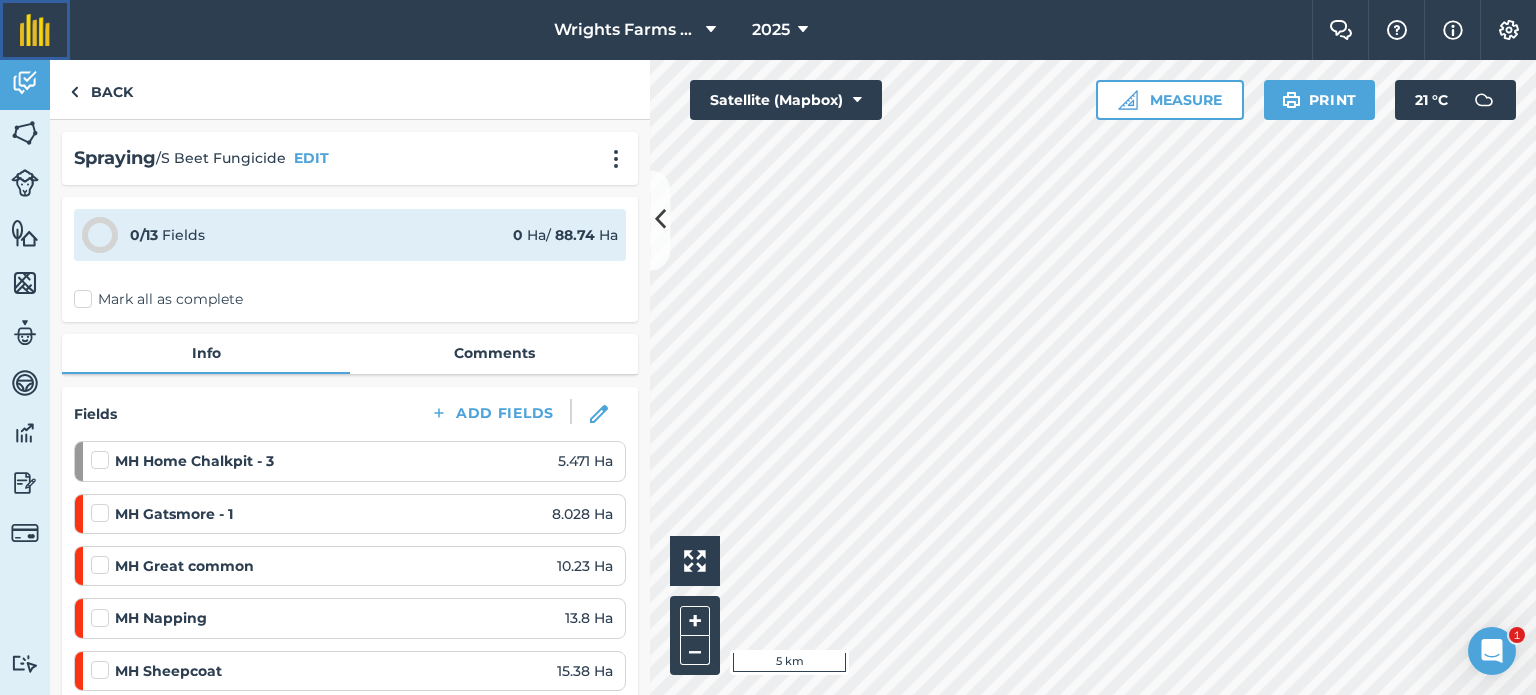 click at bounding box center (35, 30) 